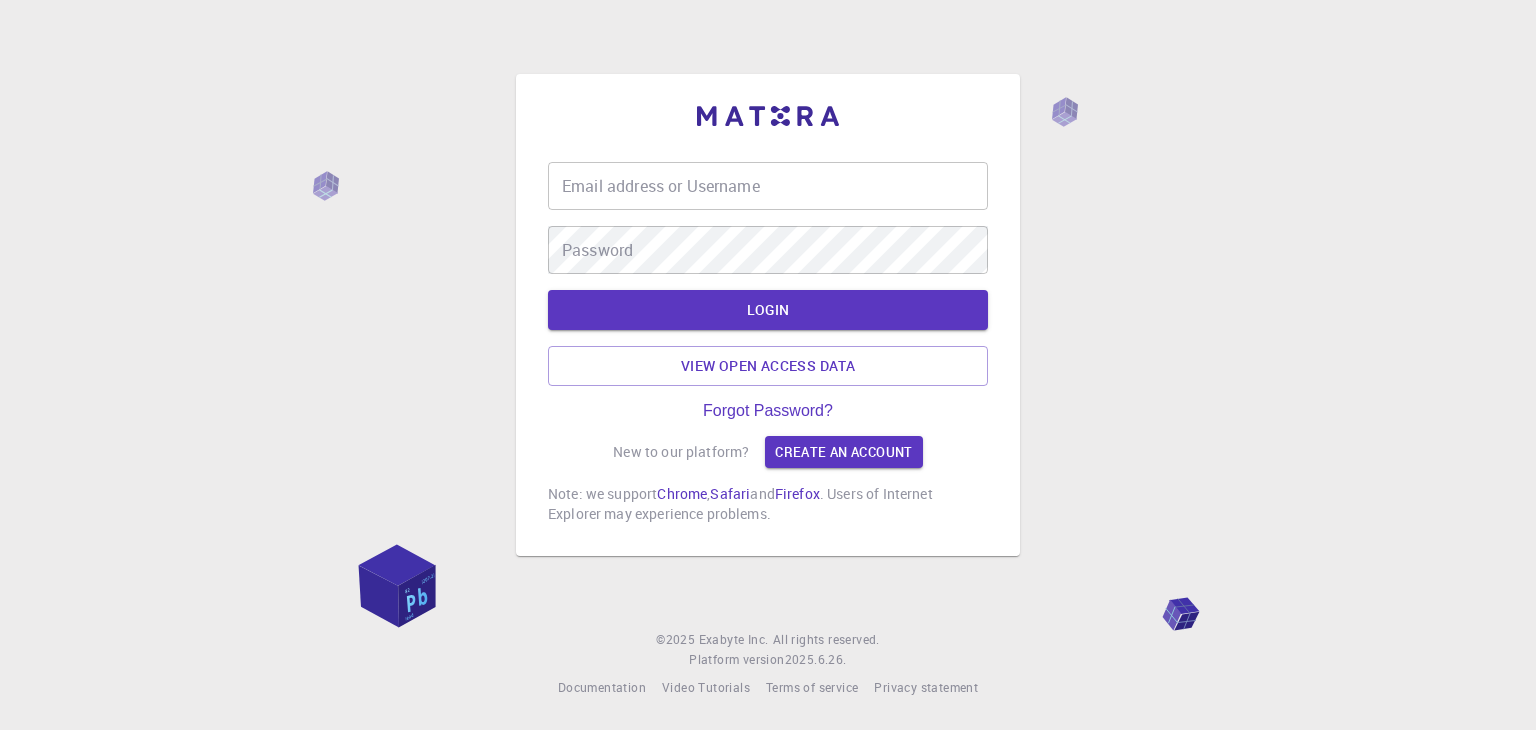 scroll, scrollTop: 0, scrollLeft: 0, axis: both 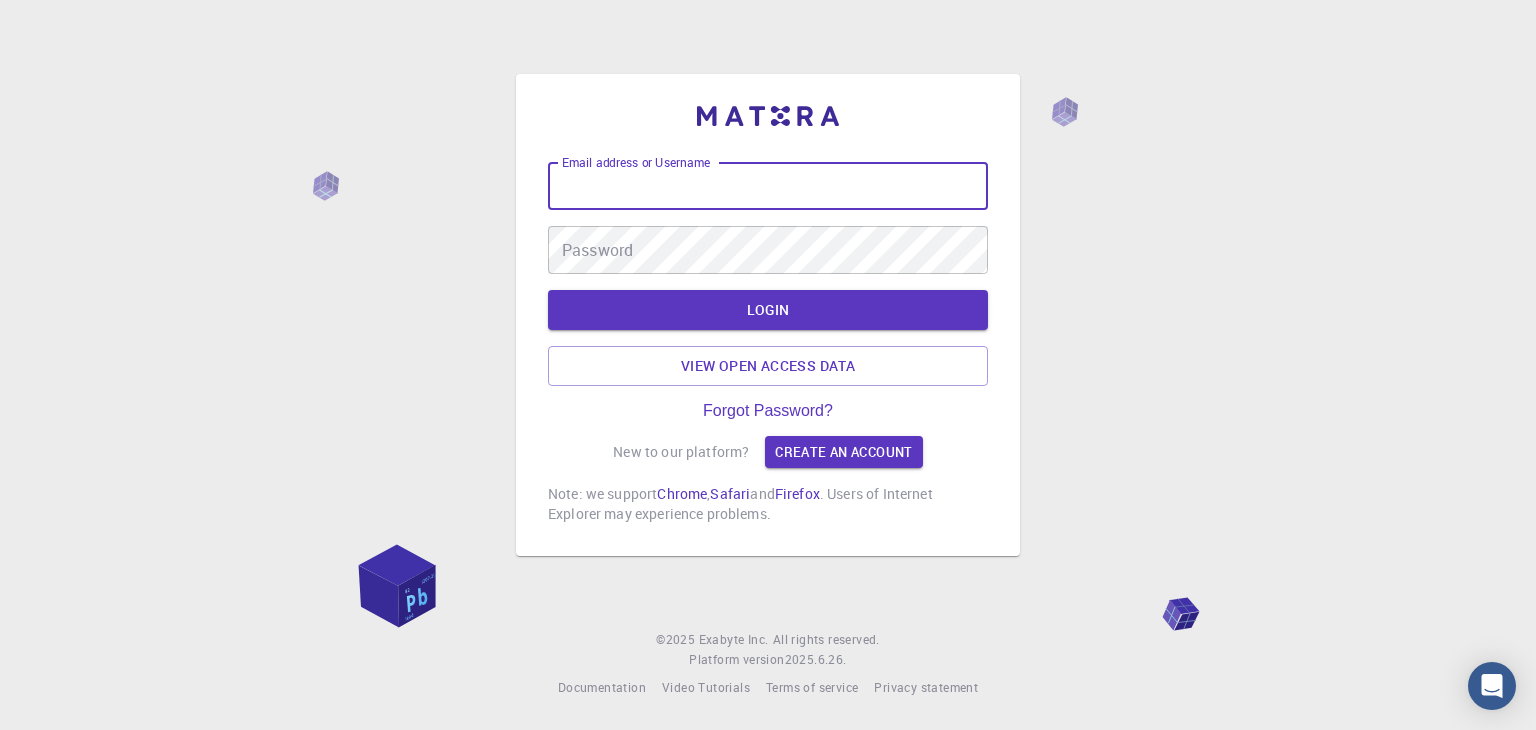 click on "Email address or Username" at bounding box center [768, 186] 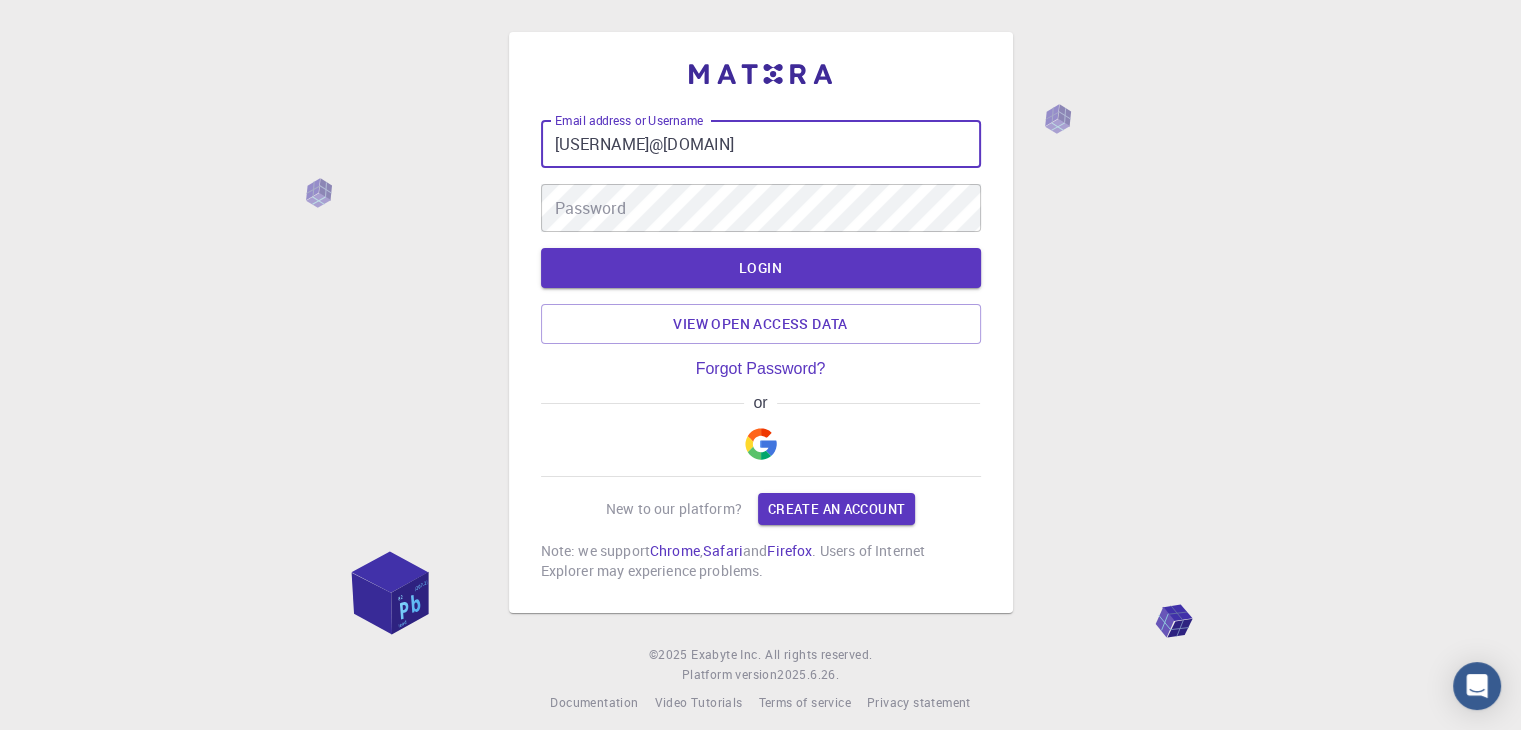 click on "gabrielvaca.m2001@" at bounding box center [761, 144] 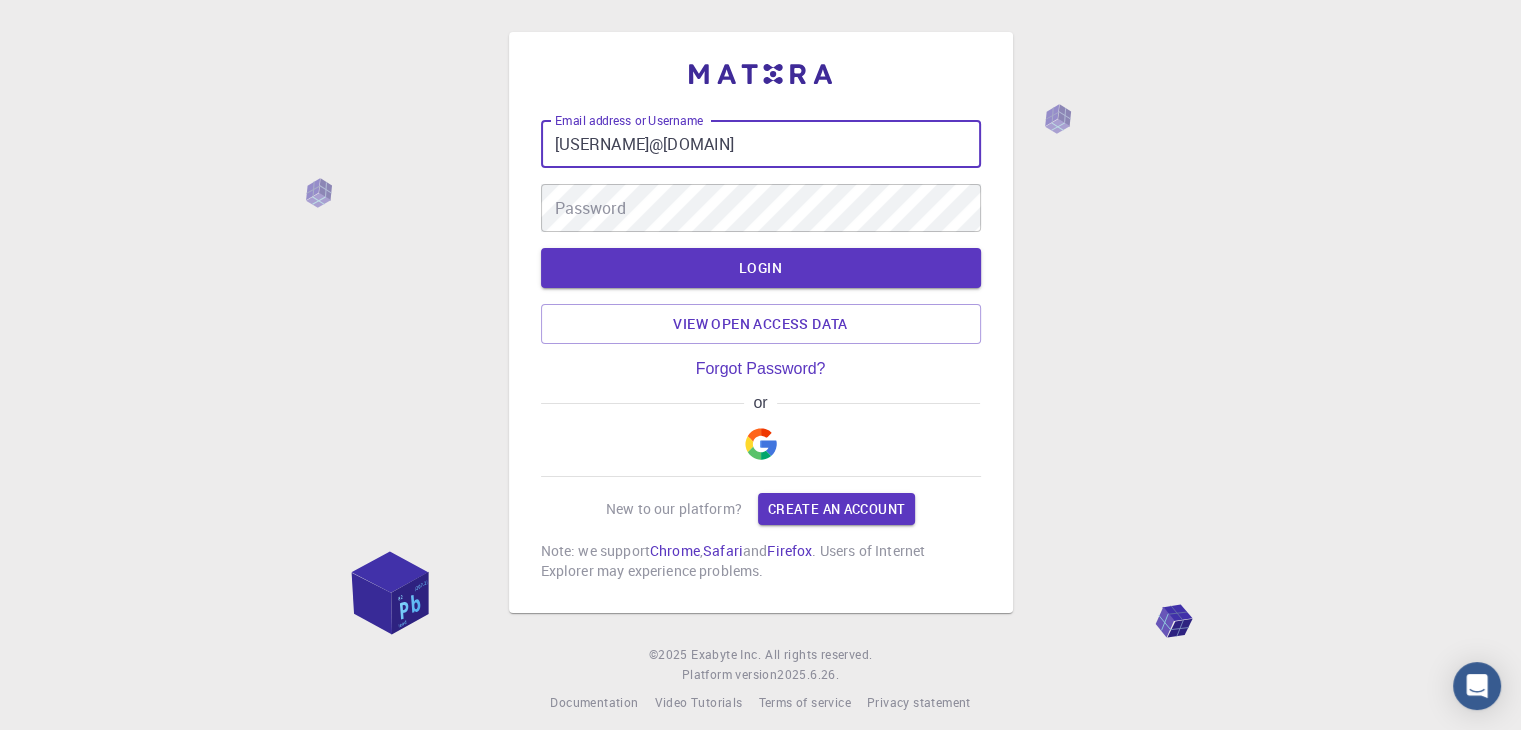 click on "gabrielvaca.m2001@g" at bounding box center (761, 144) 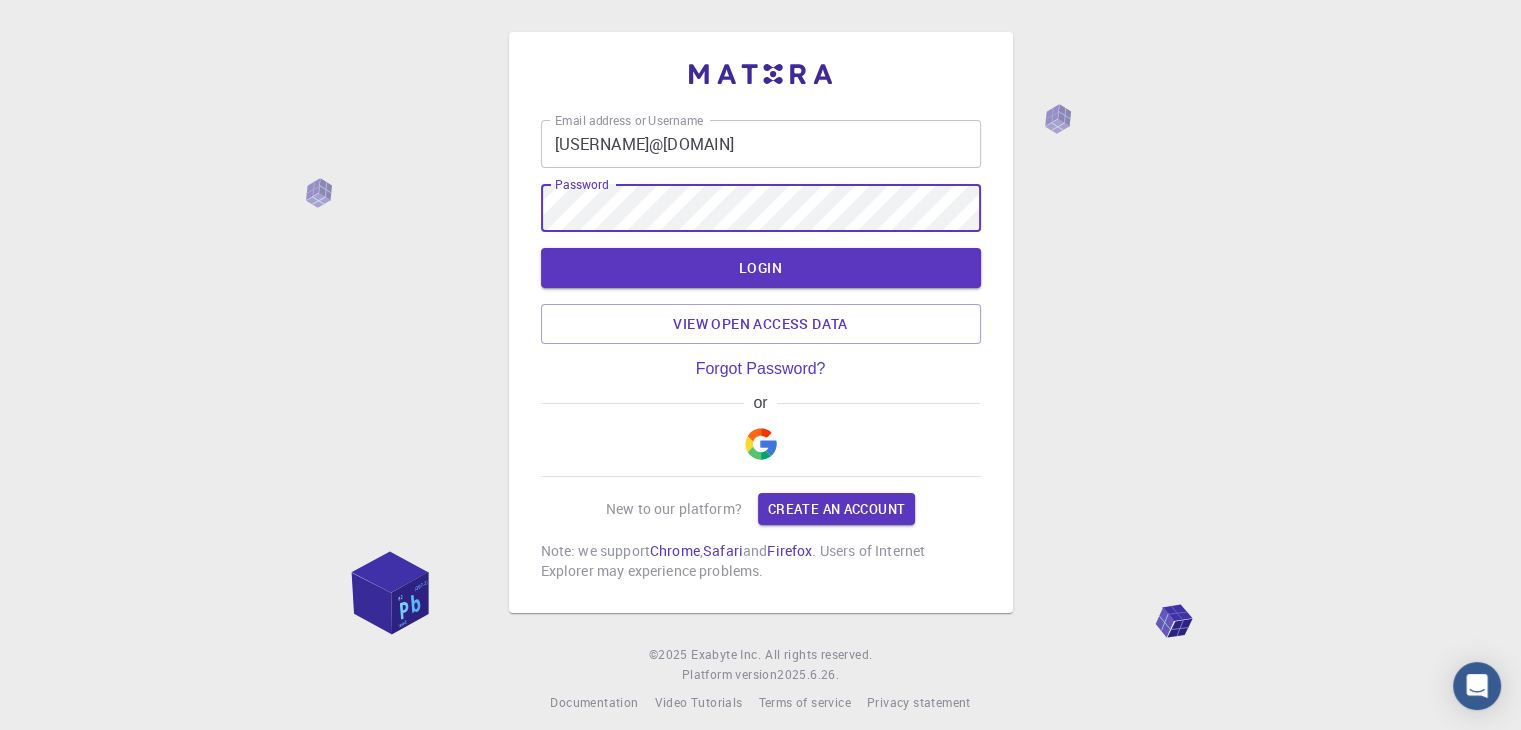 click on "LOGIN" at bounding box center (761, 268) 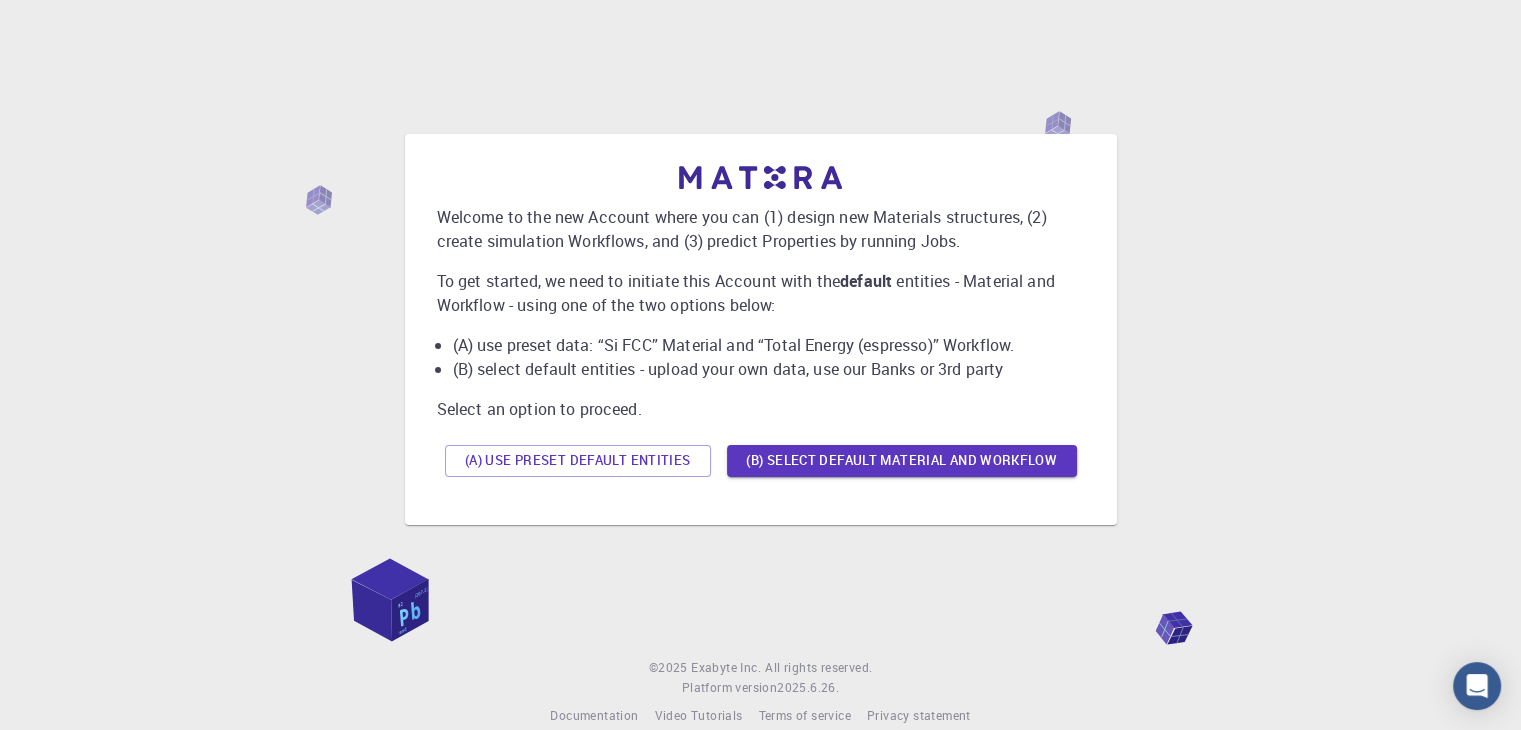 scroll, scrollTop: 0, scrollLeft: 0, axis: both 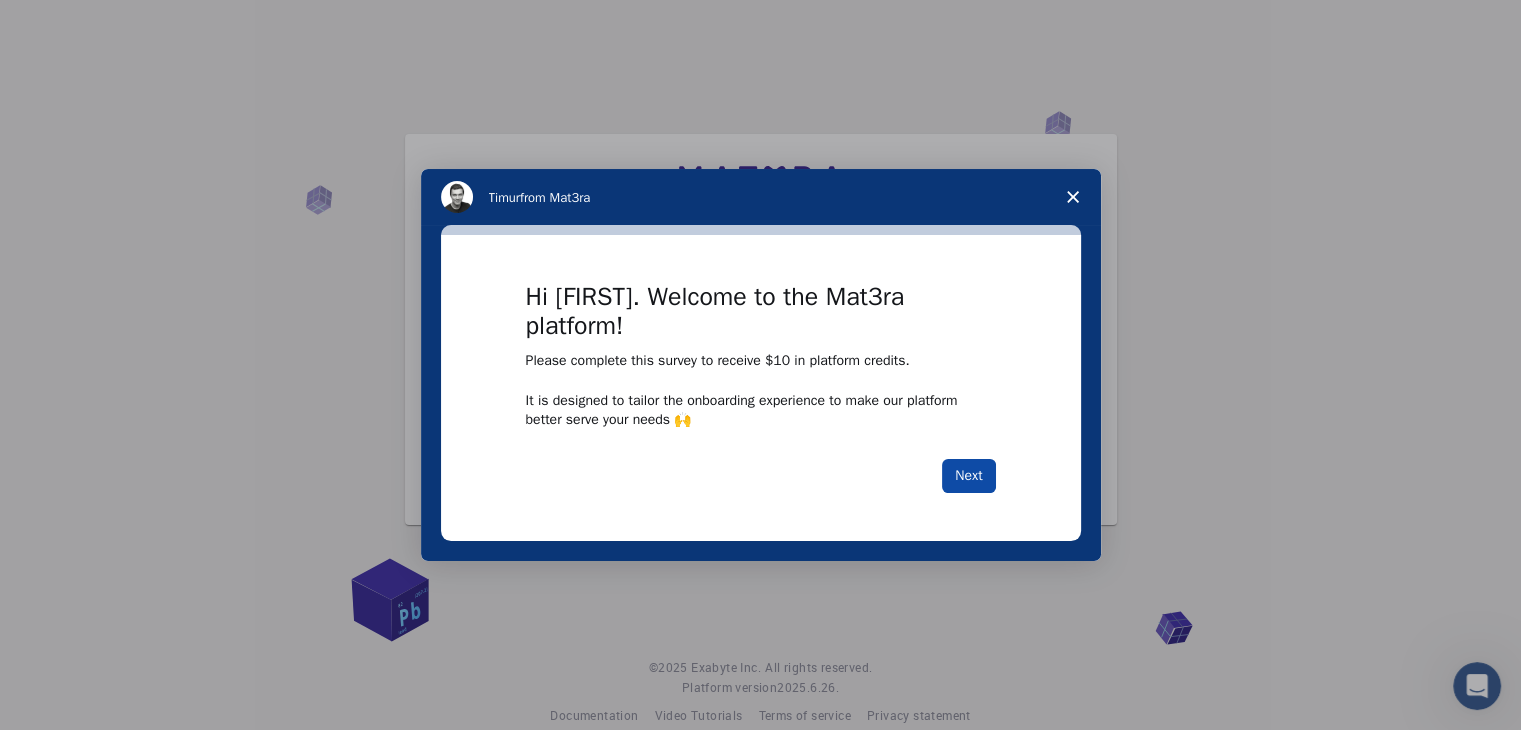 click on "Next" at bounding box center [968, 476] 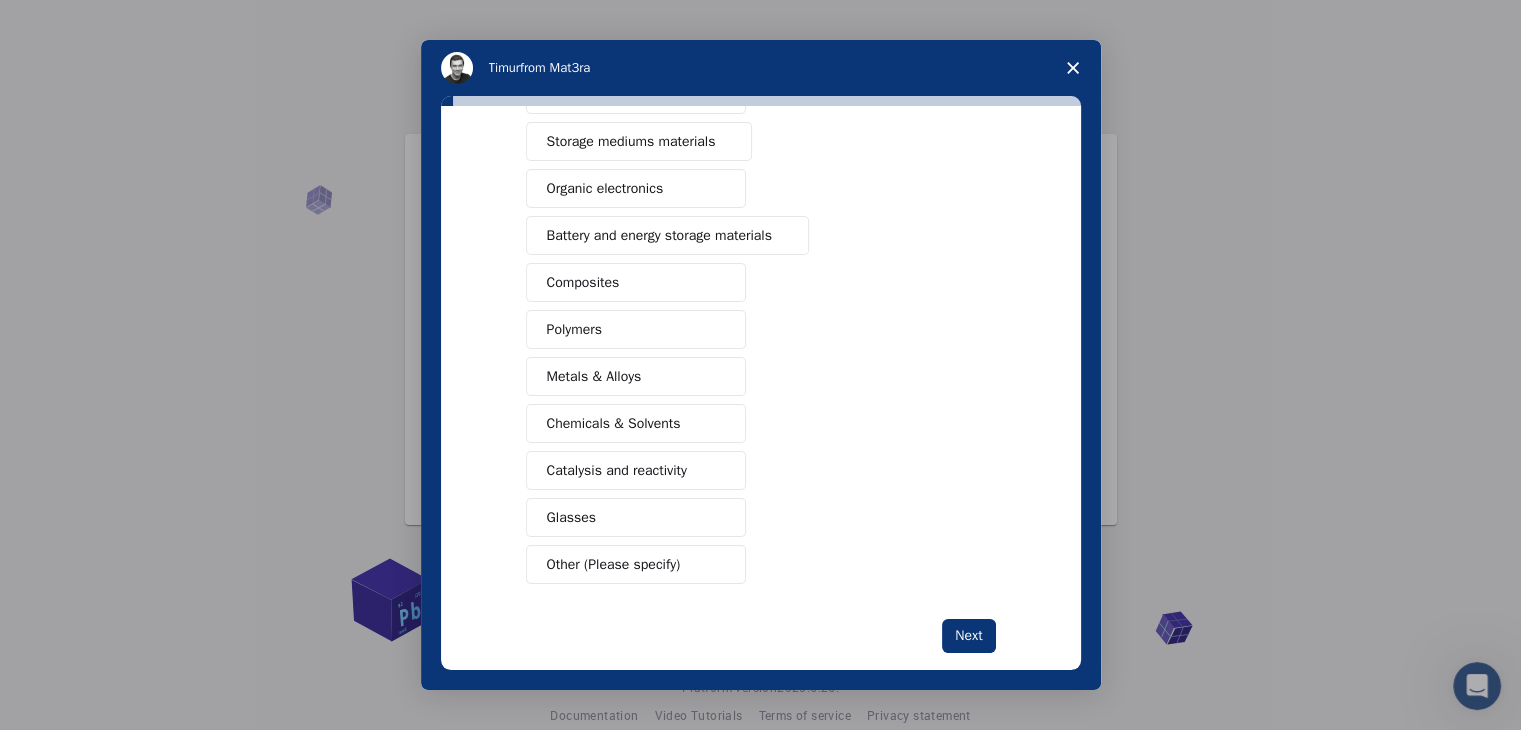 scroll, scrollTop: 0, scrollLeft: 0, axis: both 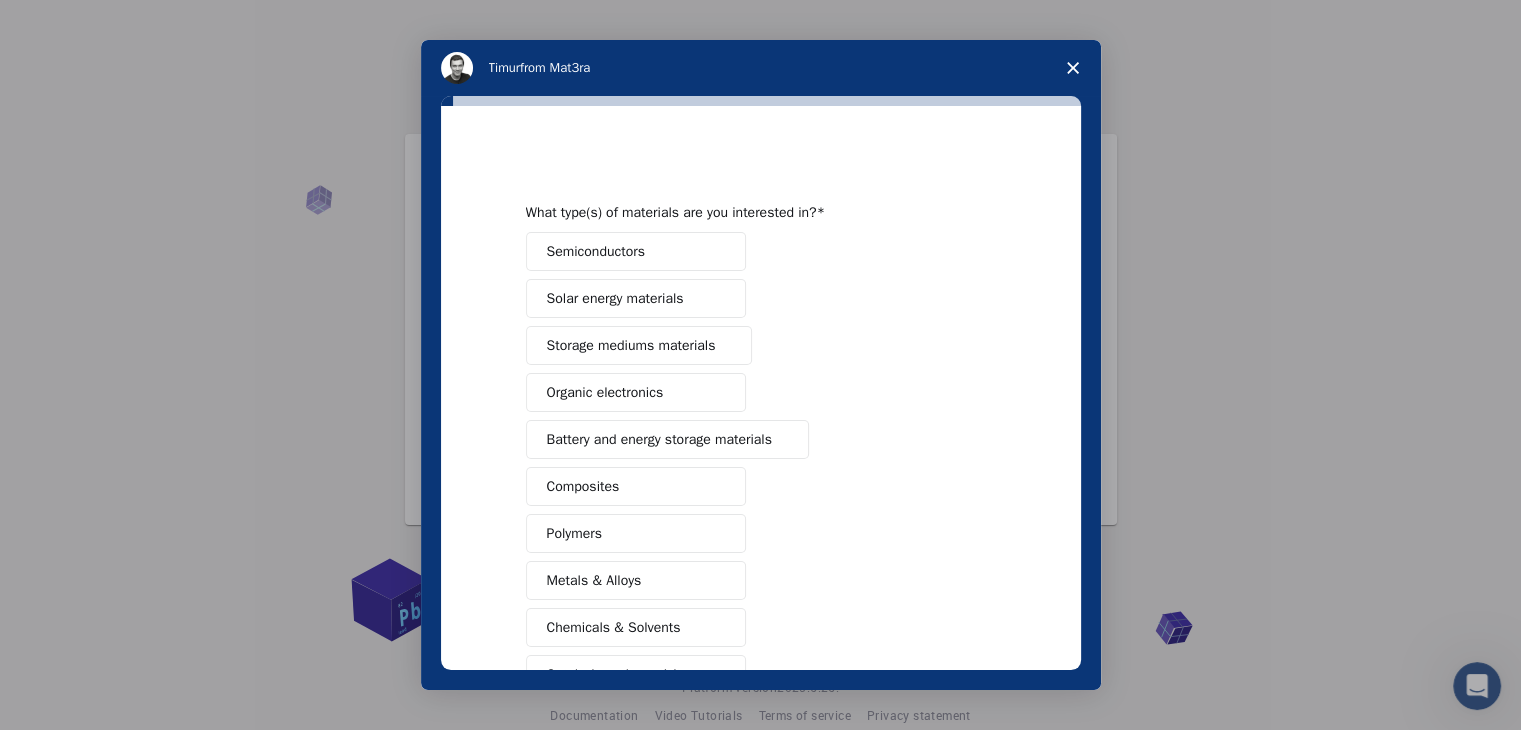 click on "Semiconductors" at bounding box center (596, 251) 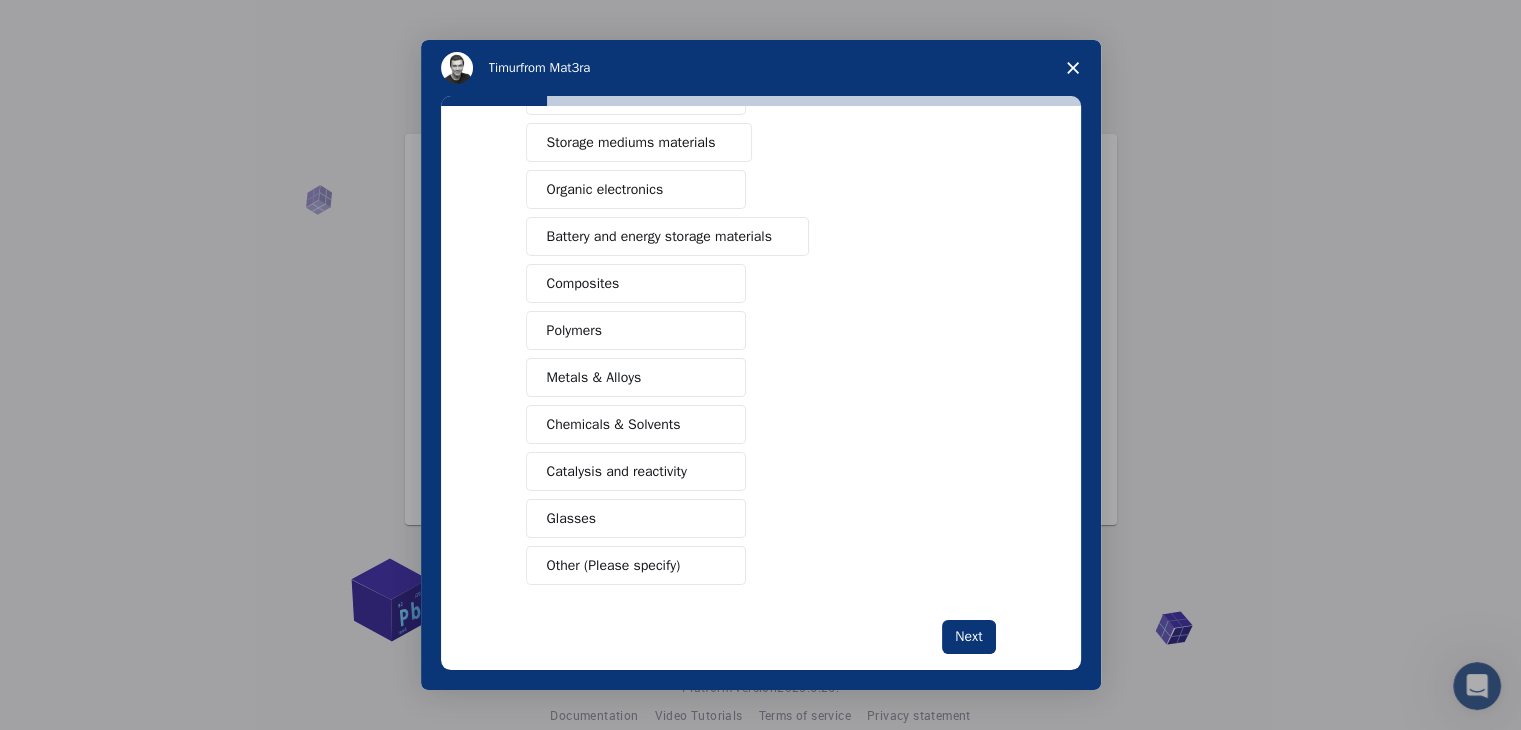 scroll, scrollTop: 230, scrollLeft: 0, axis: vertical 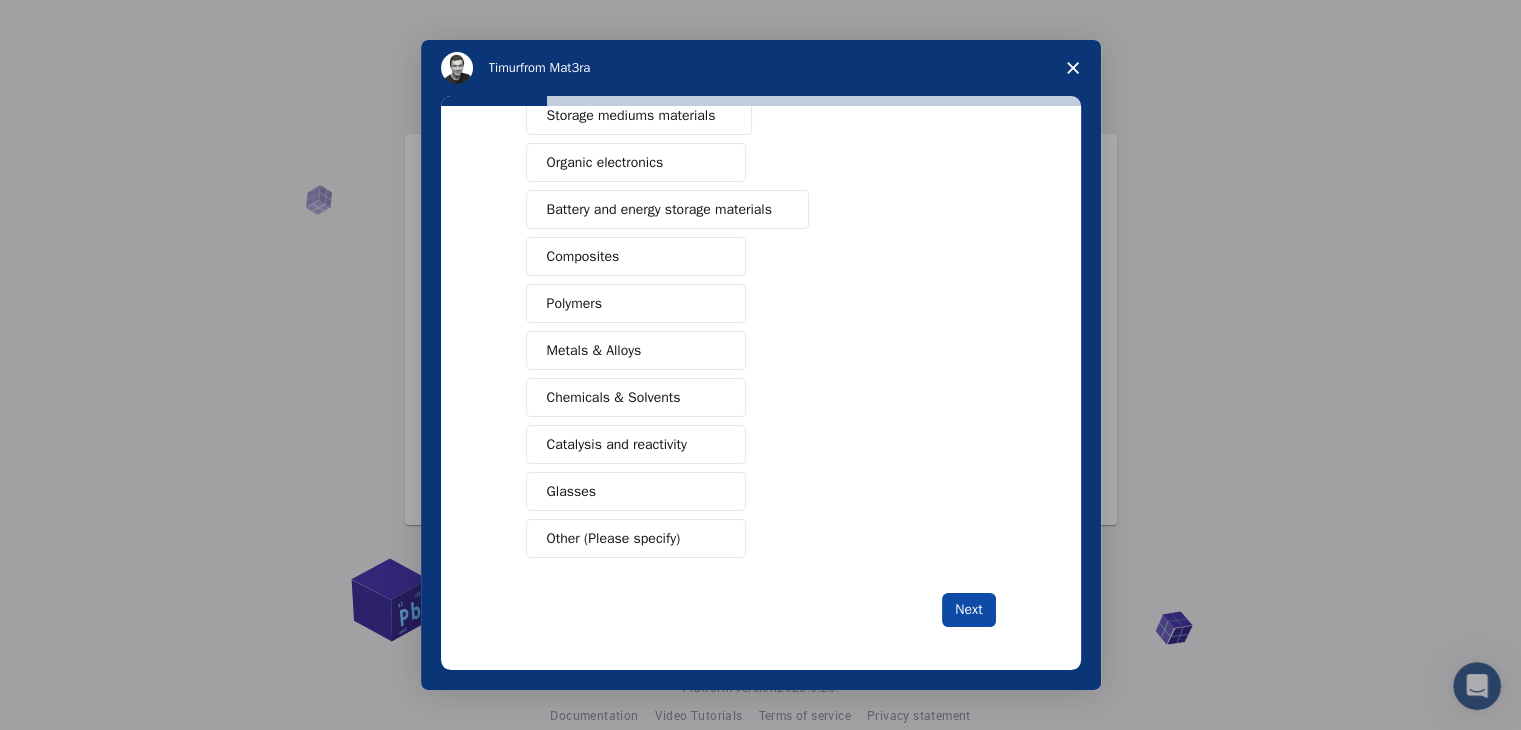 click on "Next" at bounding box center [968, 610] 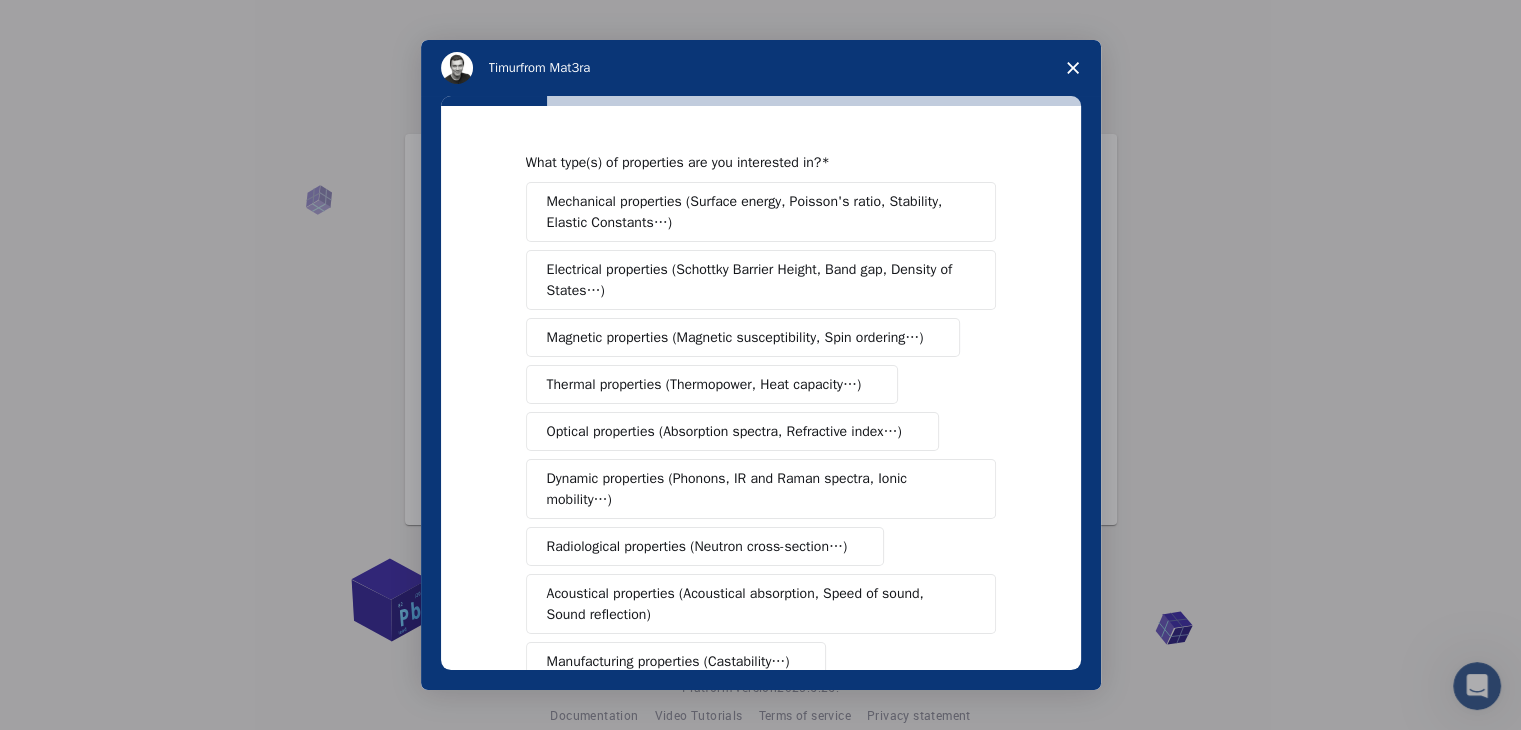 click on "Electrical properties (Schottky Barrier Height, Band gap, Density of States…)" at bounding box center (754, 280) 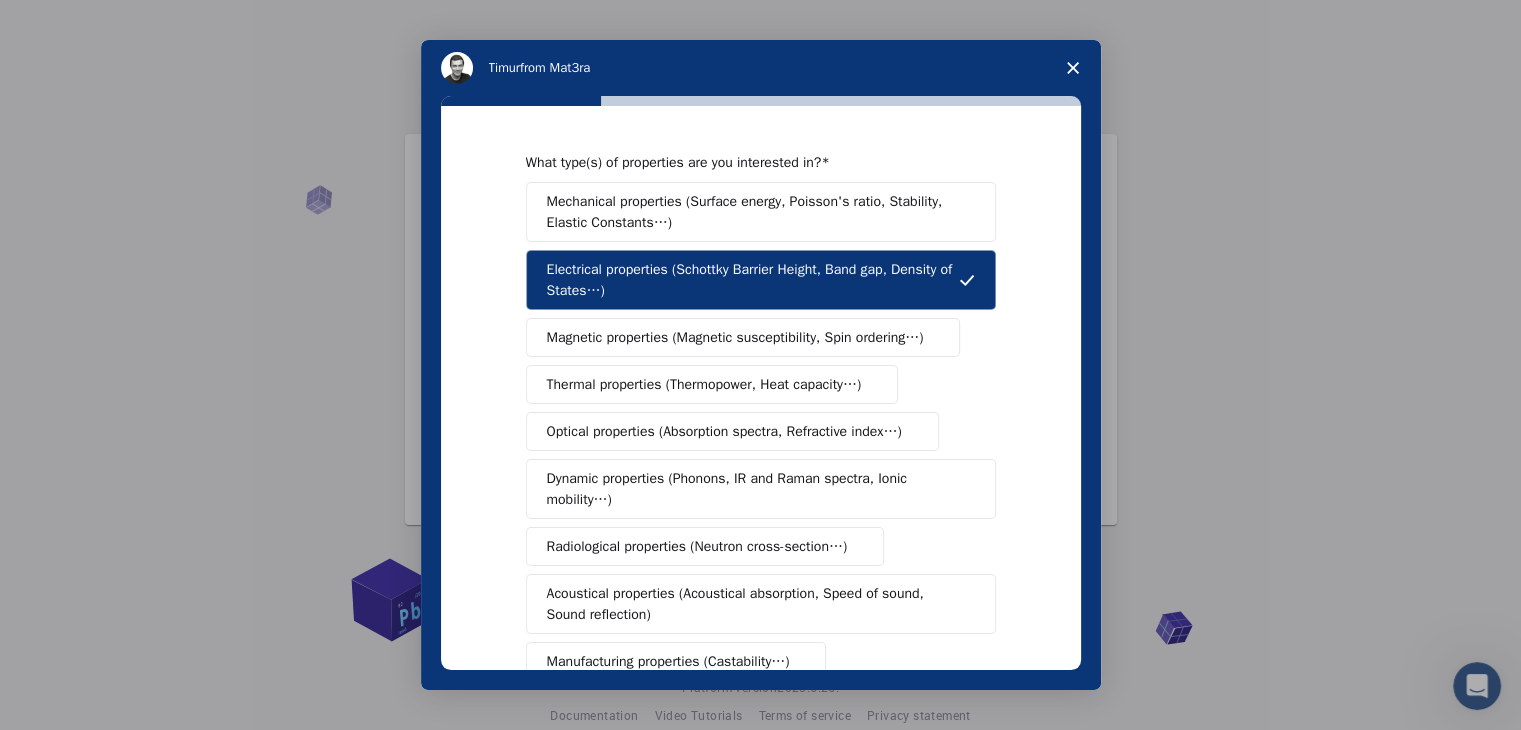 click on "Magnetic properties (Magnetic susceptibility, Spin ordering…)" at bounding box center [743, 337] 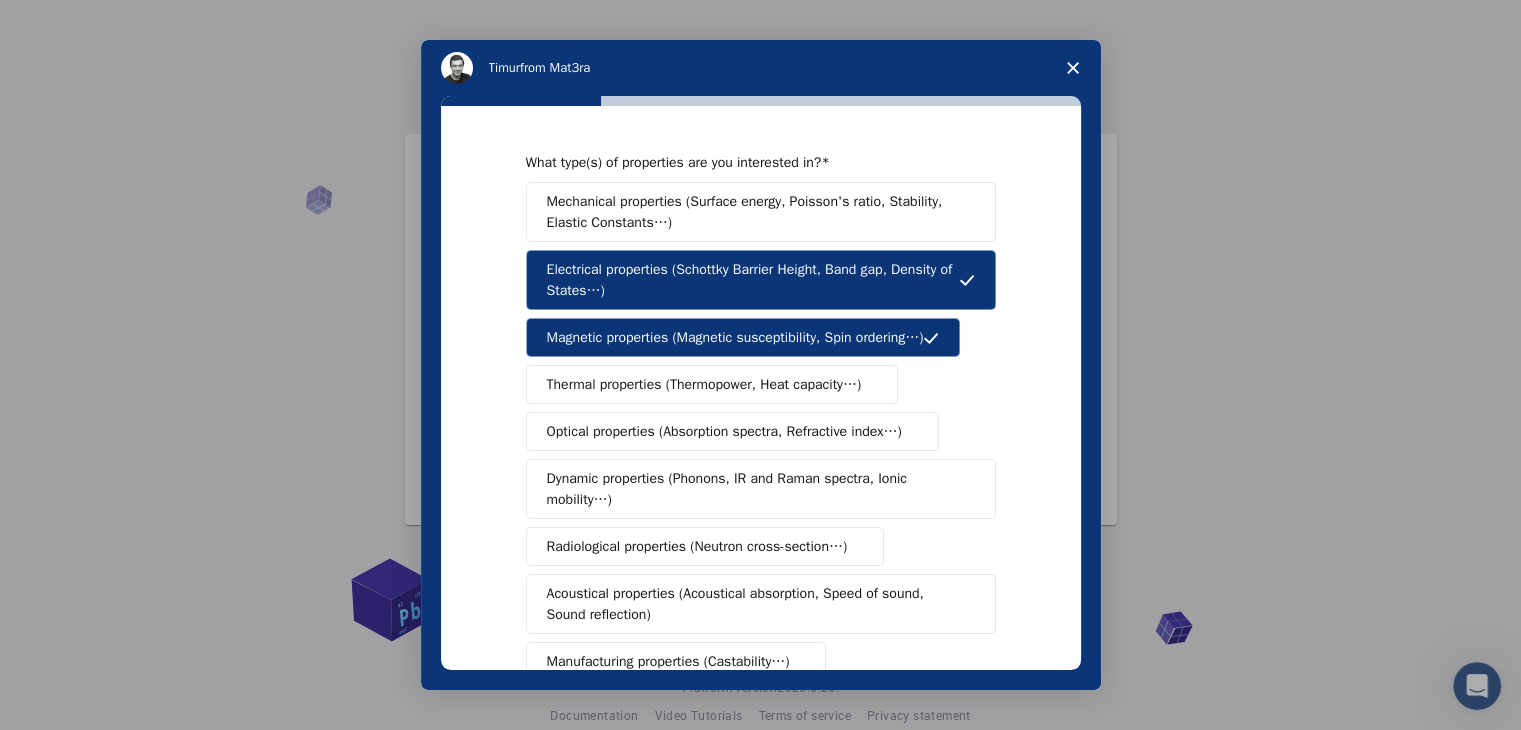 click on "Magnetic properties (Magnetic susceptibility, Spin ordering…)" at bounding box center (743, 337) 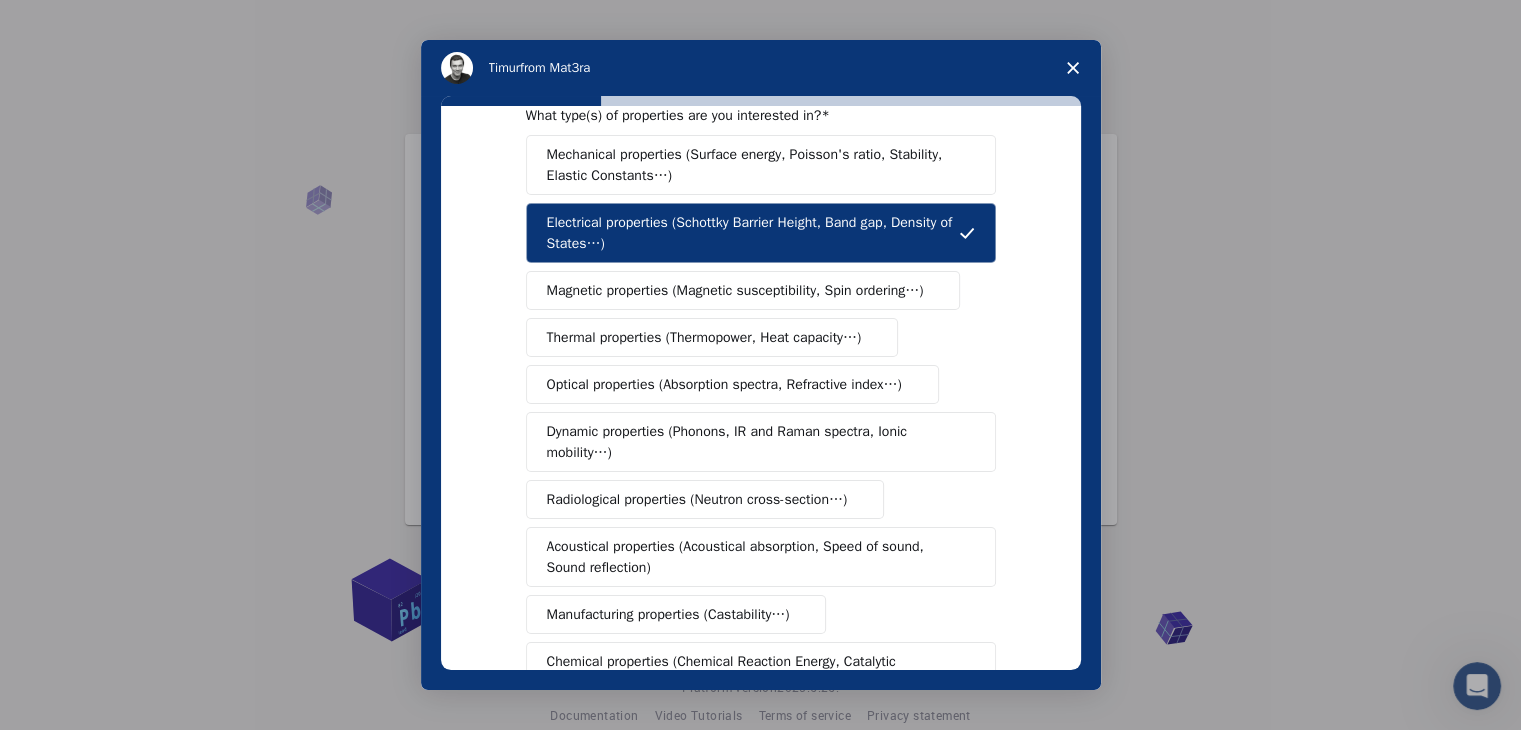 scroll, scrollTop: 48, scrollLeft: 0, axis: vertical 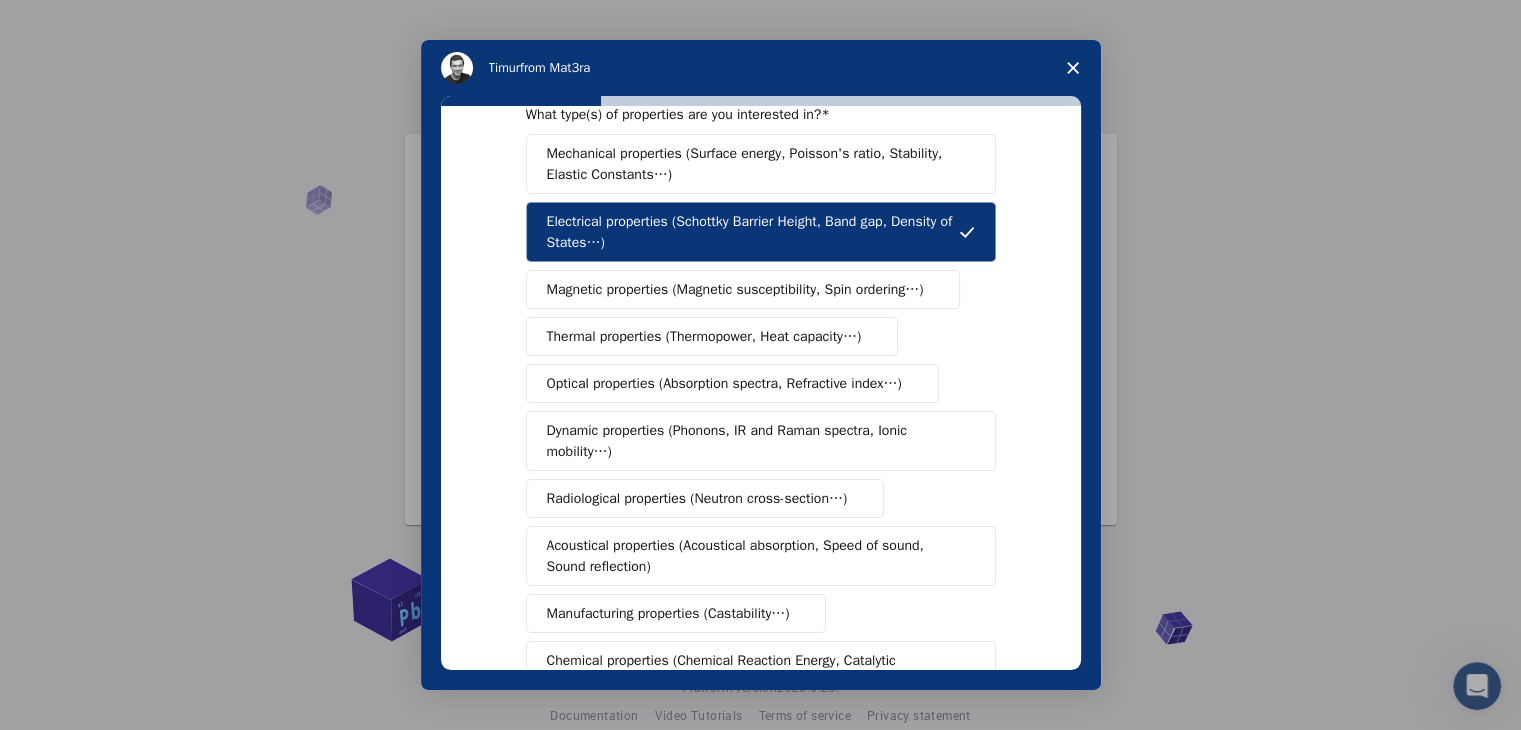 click on "Optical properties (Absorption spectra, Refractive index…)" at bounding box center [724, 383] 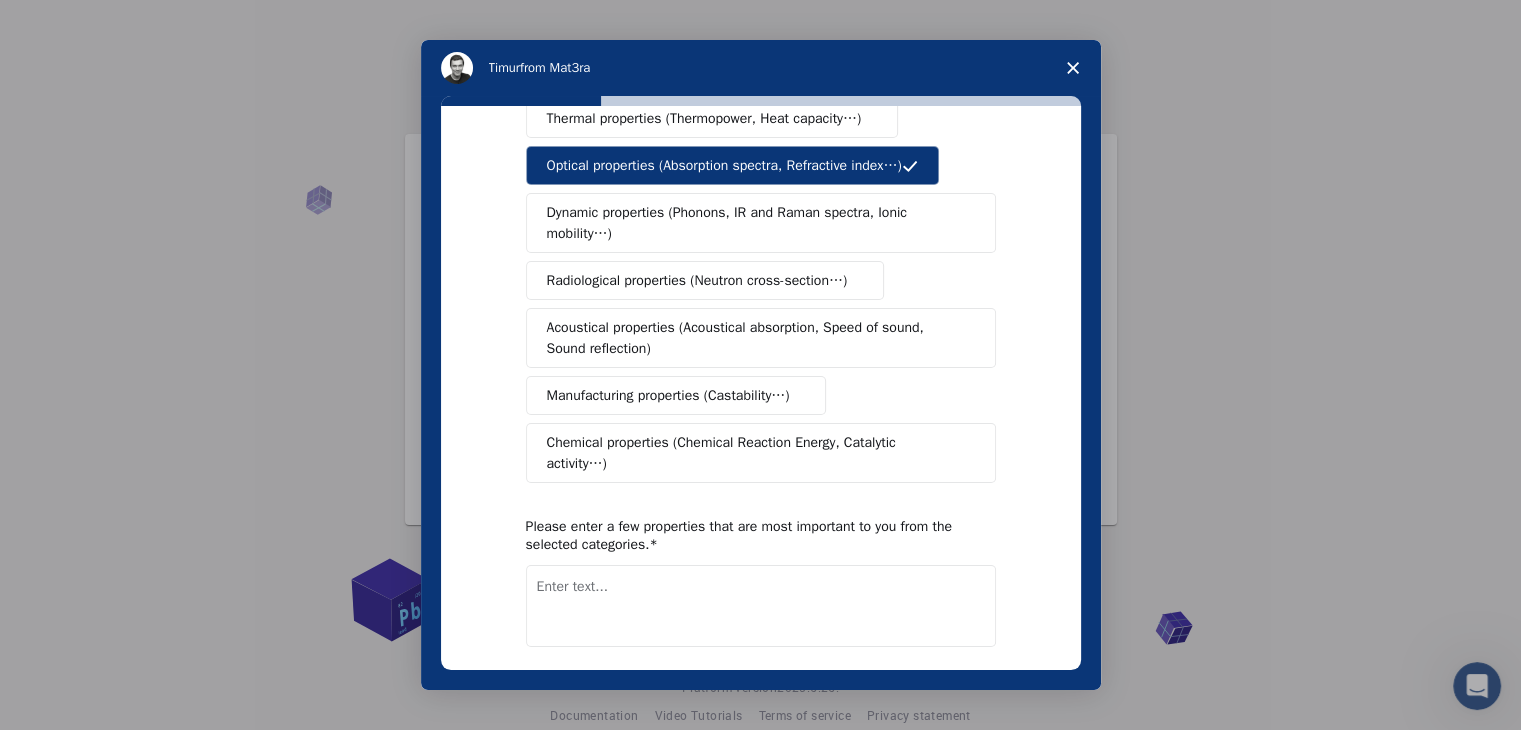 scroll, scrollTop: 267, scrollLeft: 0, axis: vertical 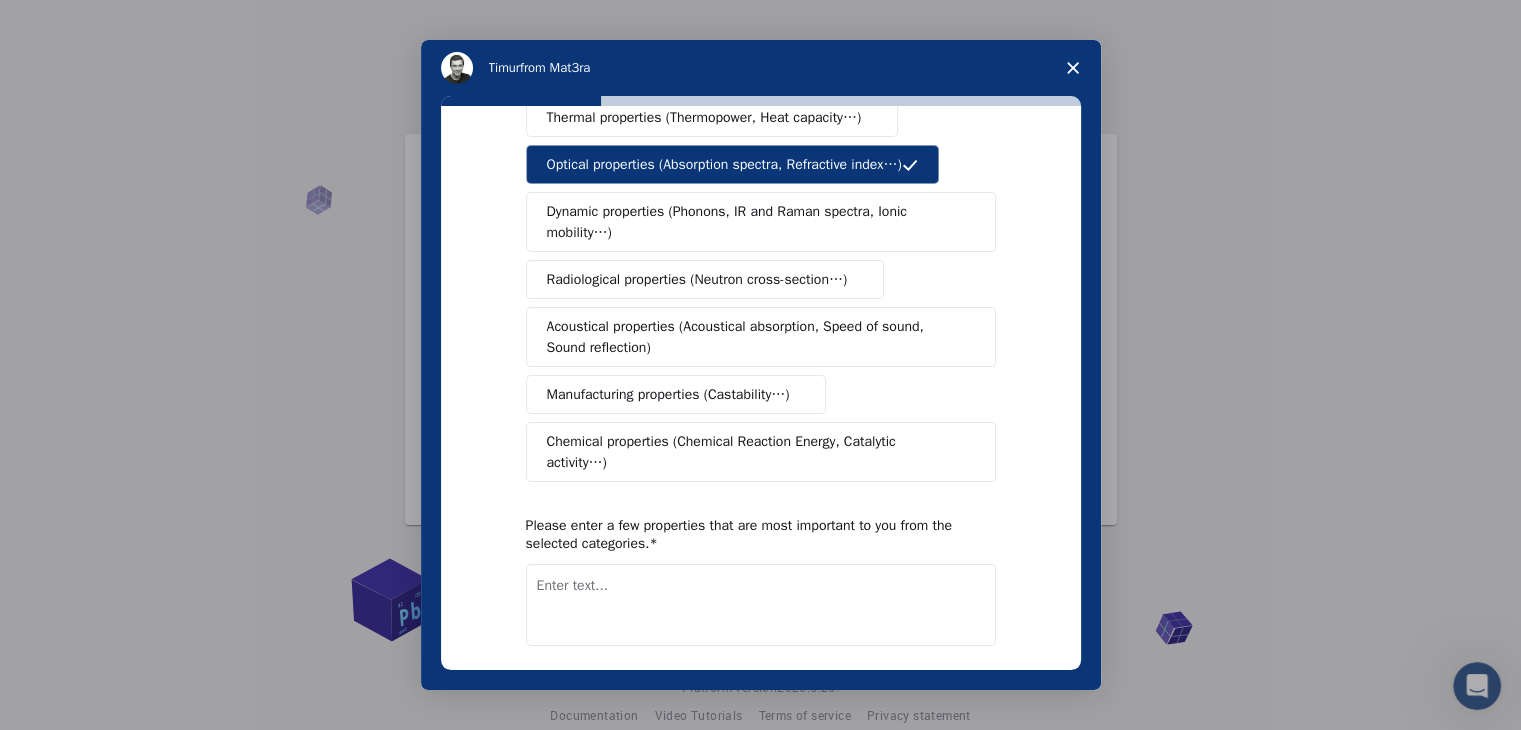 click on "Chemical properties (Chemical Reaction Energy, Catalytic activity…)" at bounding box center [753, 452] 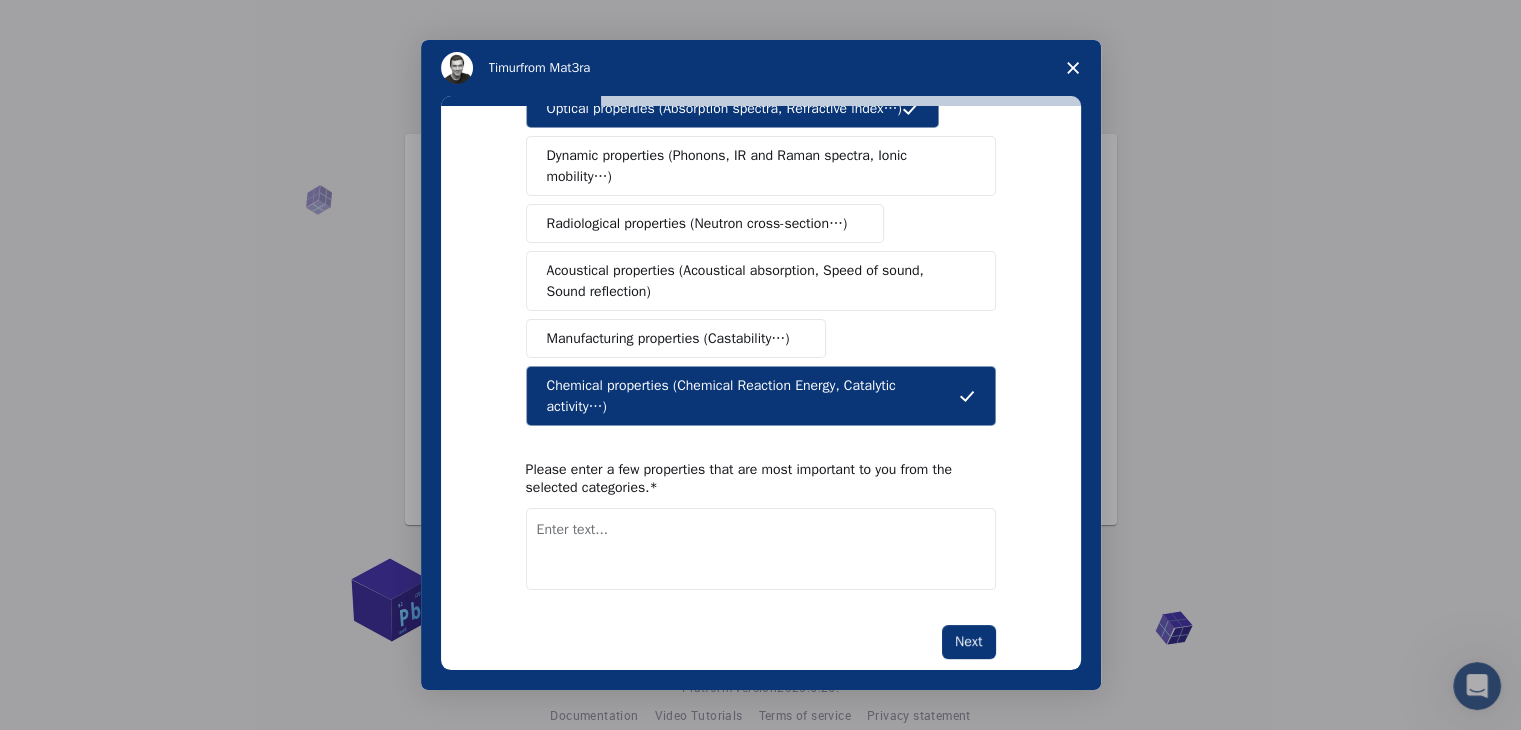 scroll, scrollTop: 334, scrollLeft: 0, axis: vertical 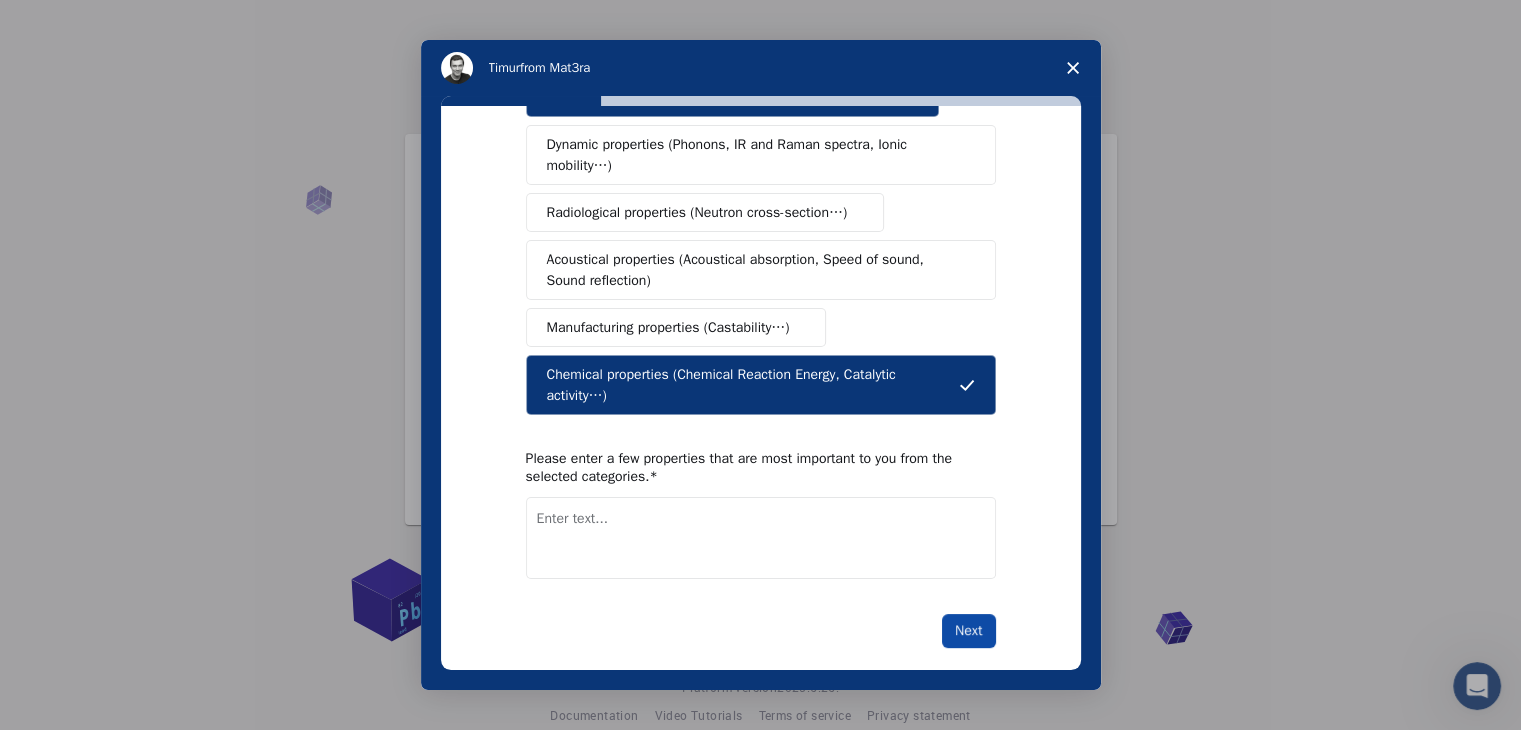 click on "Next" at bounding box center (968, 631) 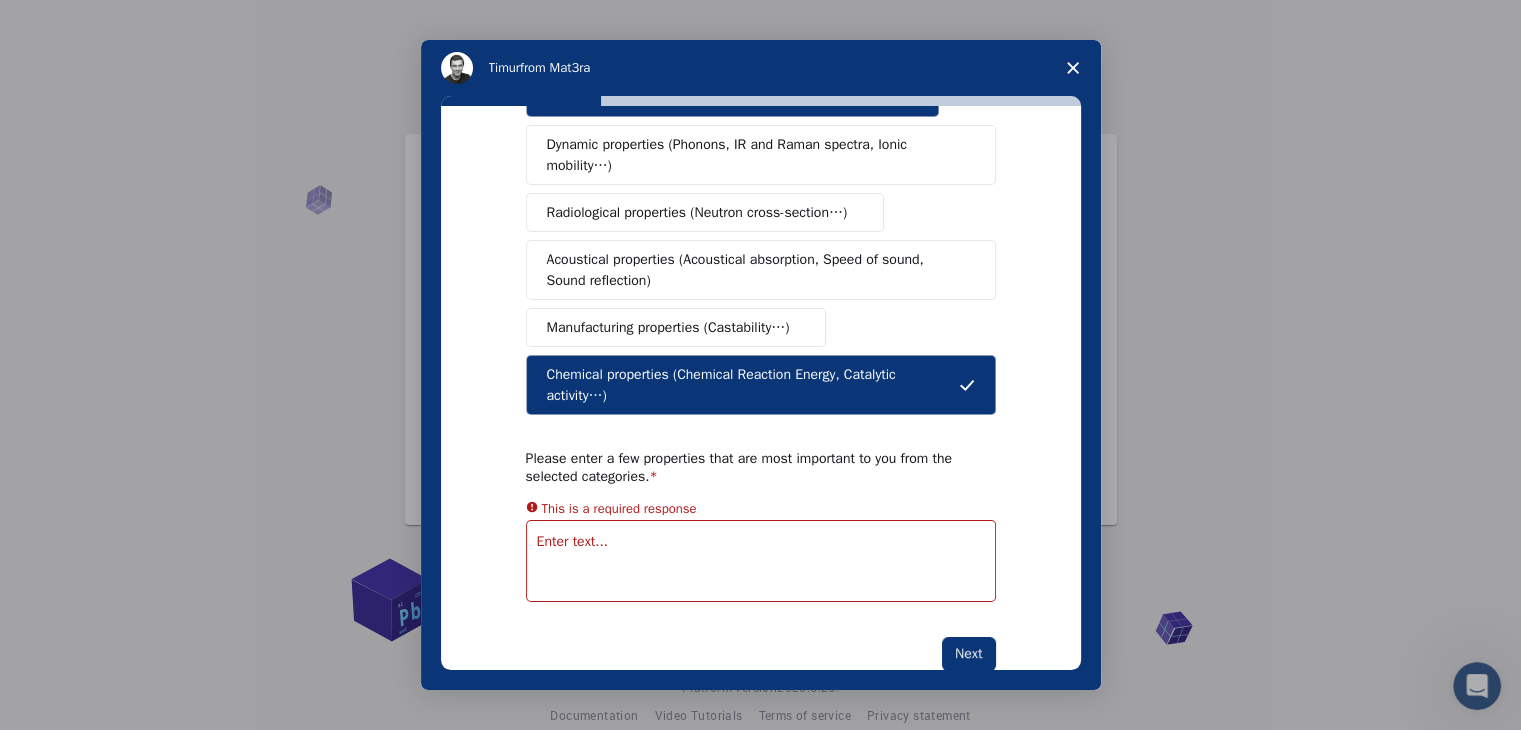 click at bounding box center (761, 561) 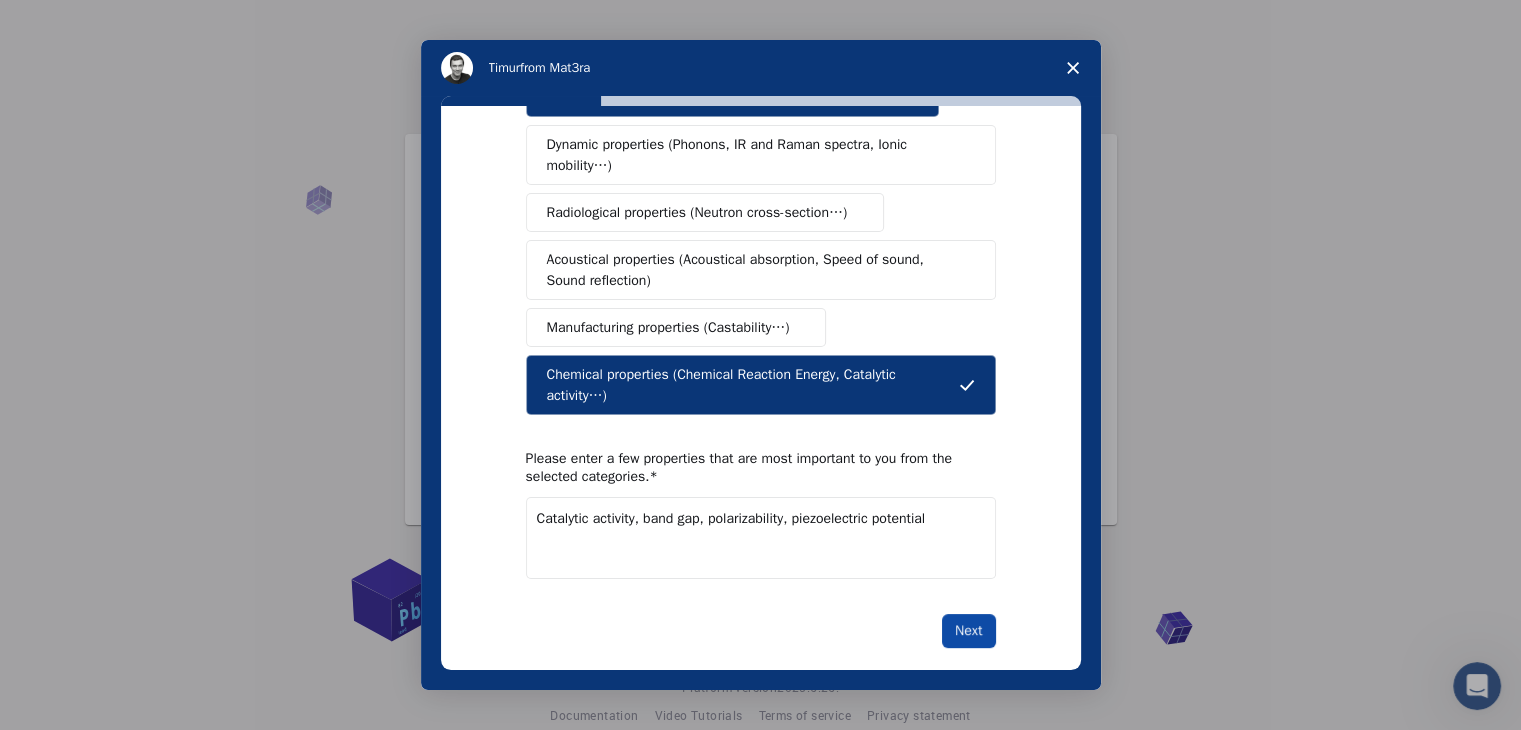type on "Catalytic activity, band gap, polarizability, piezoelectric potential" 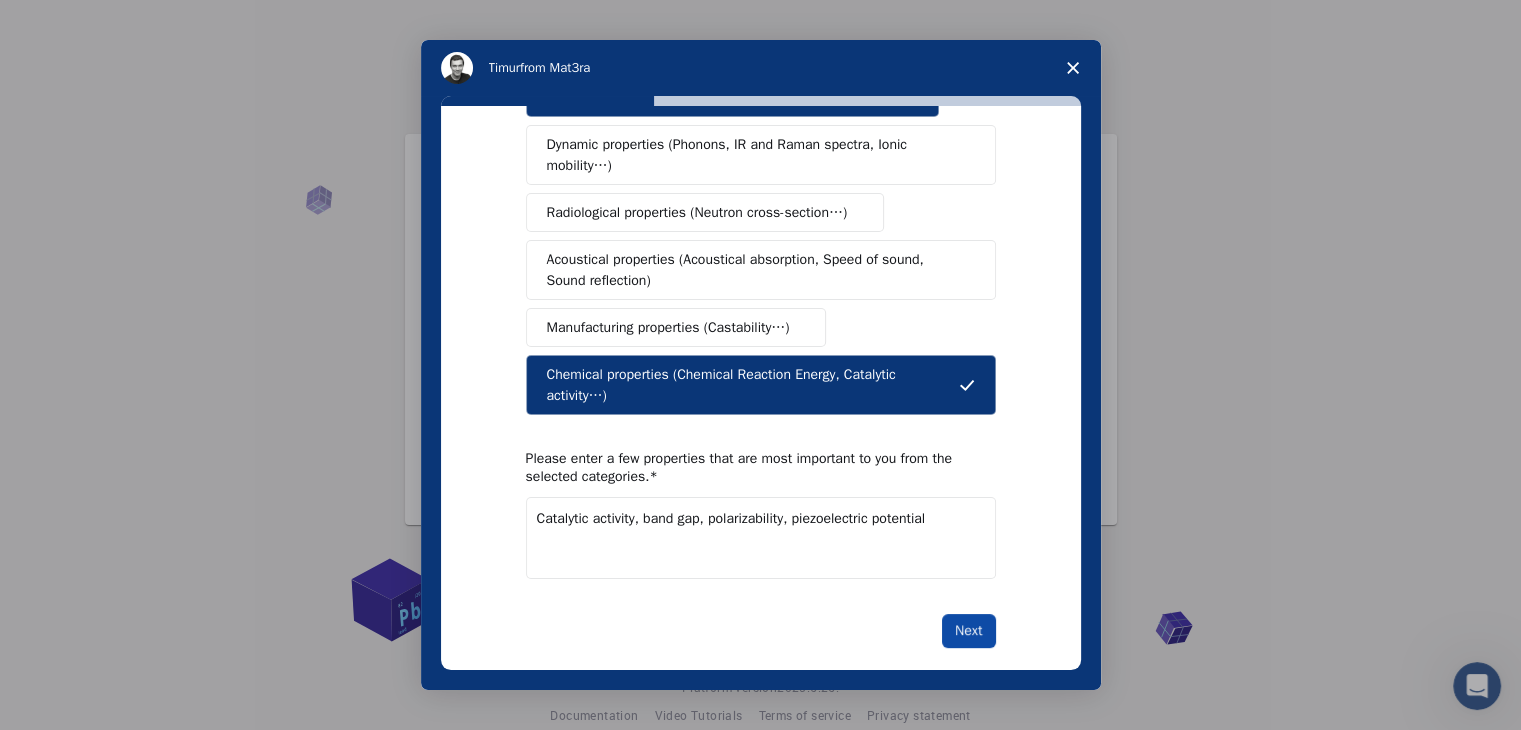 click on "Next" at bounding box center [968, 631] 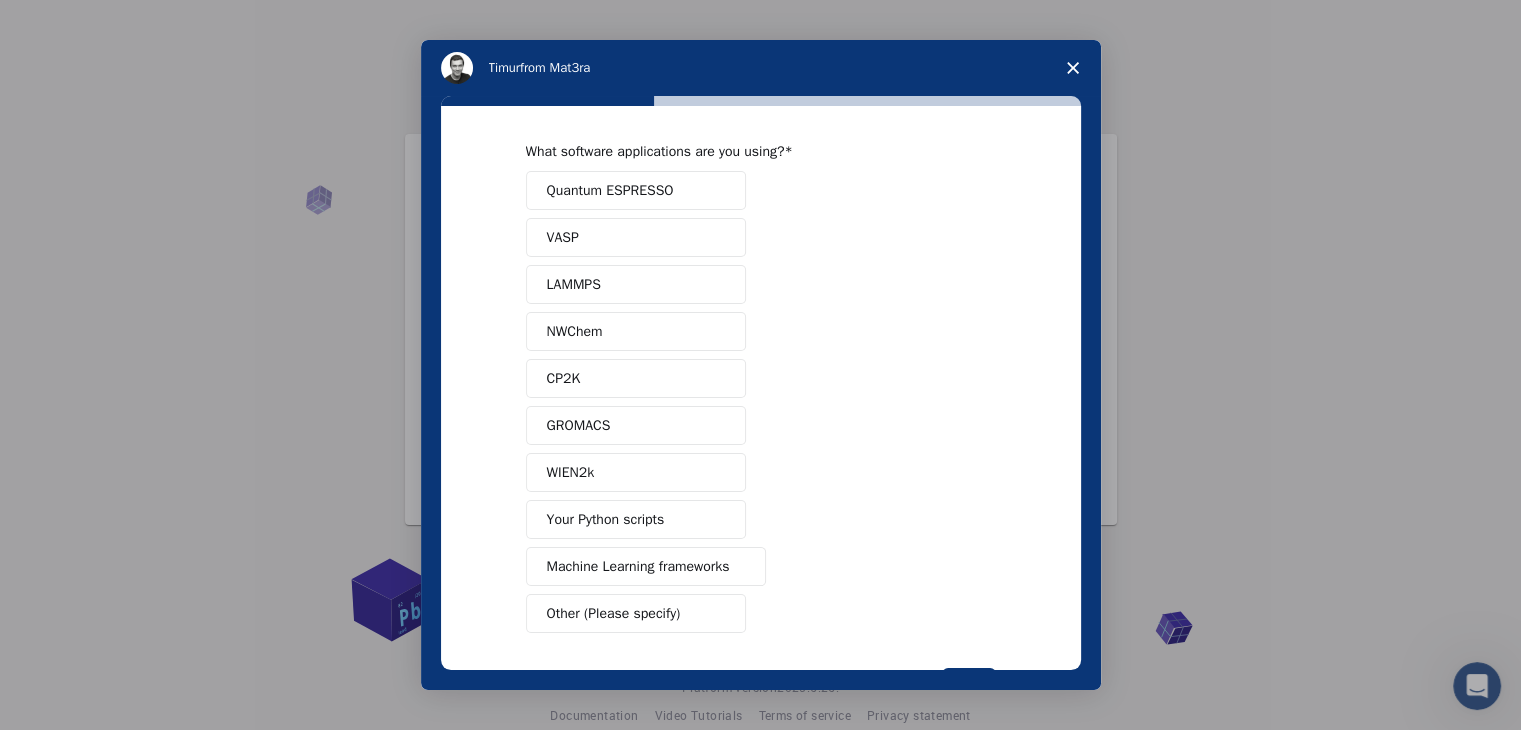 scroll, scrollTop: 0, scrollLeft: 0, axis: both 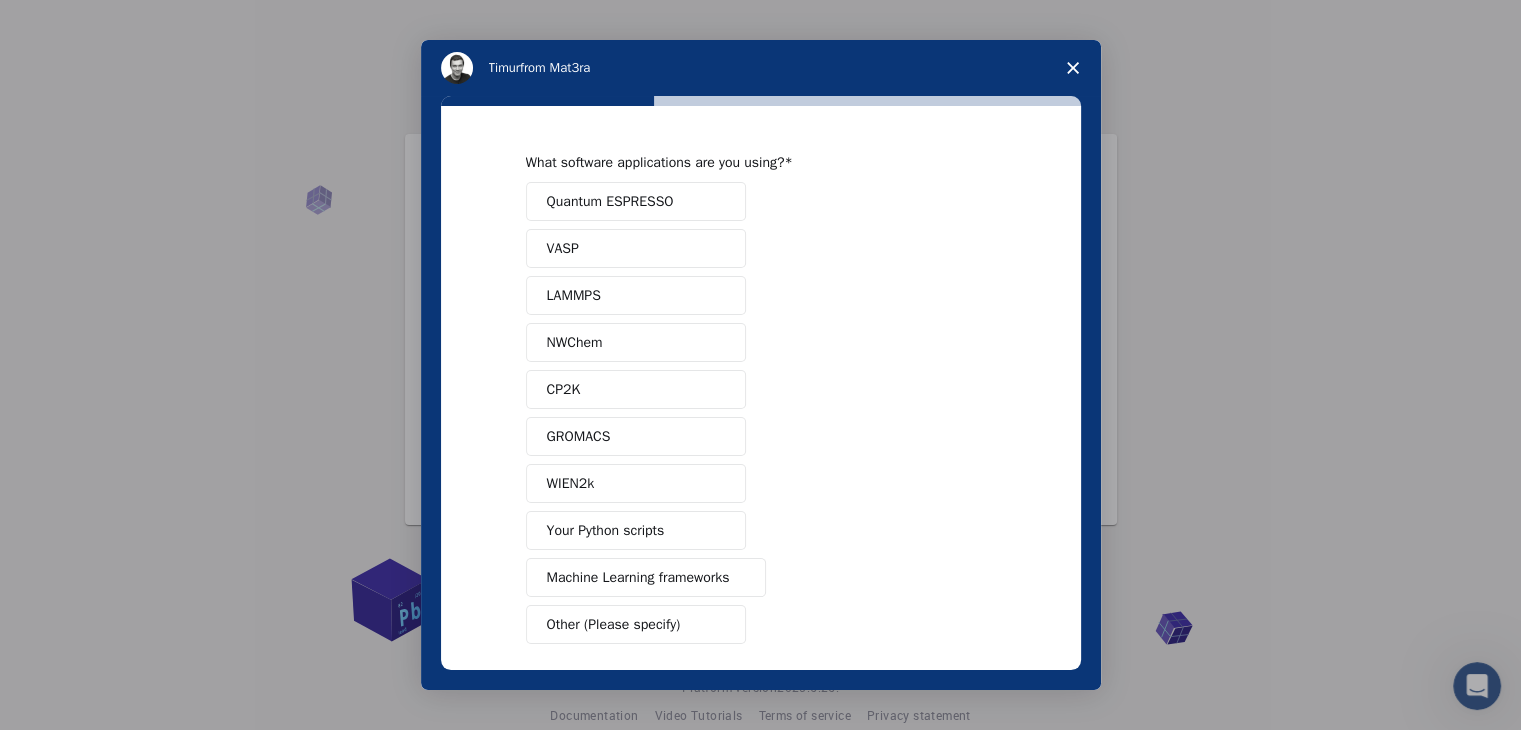 click on "Quantum ESPRESSO" at bounding box center (610, 201) 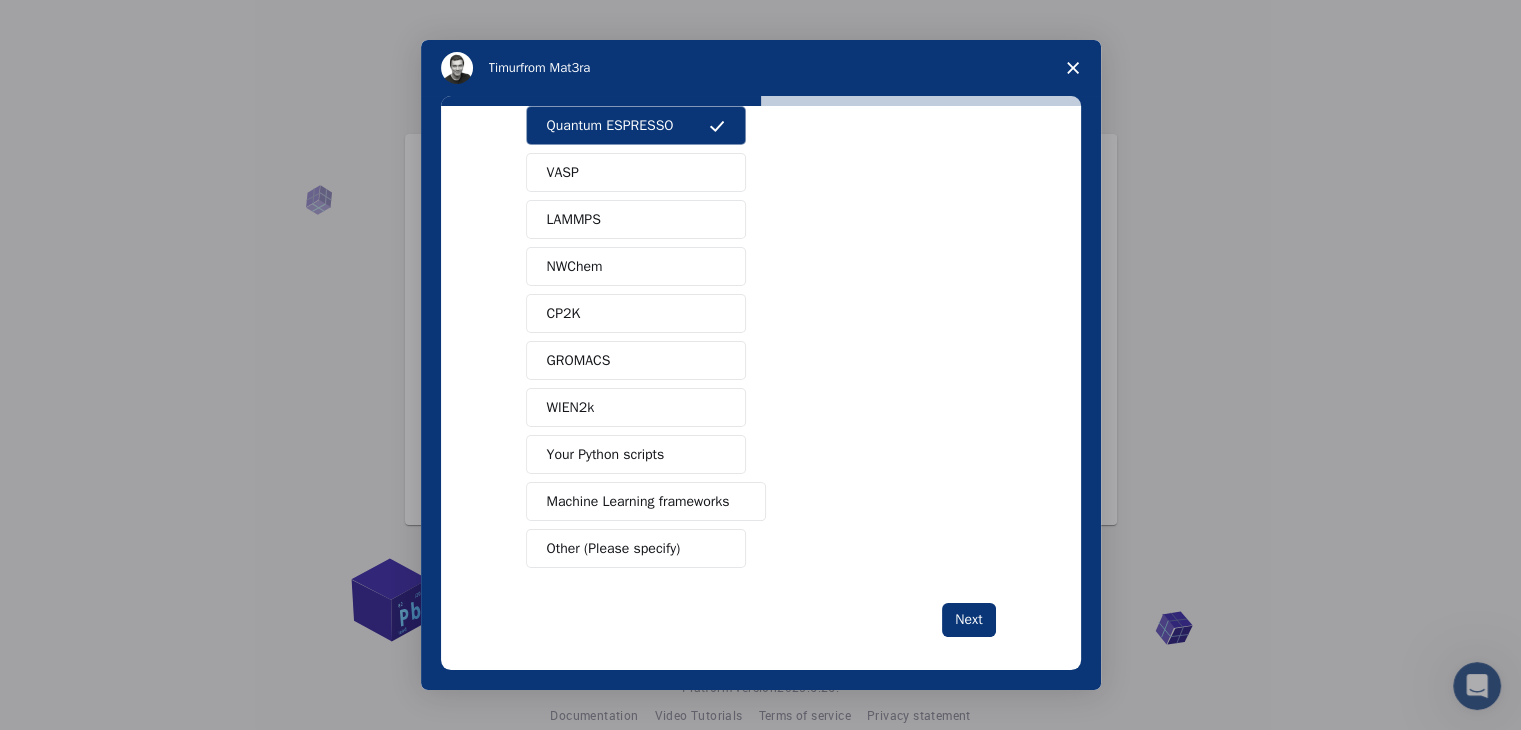 scroll, scrollTop: 87, scrollLeft: 0, axis: vertical 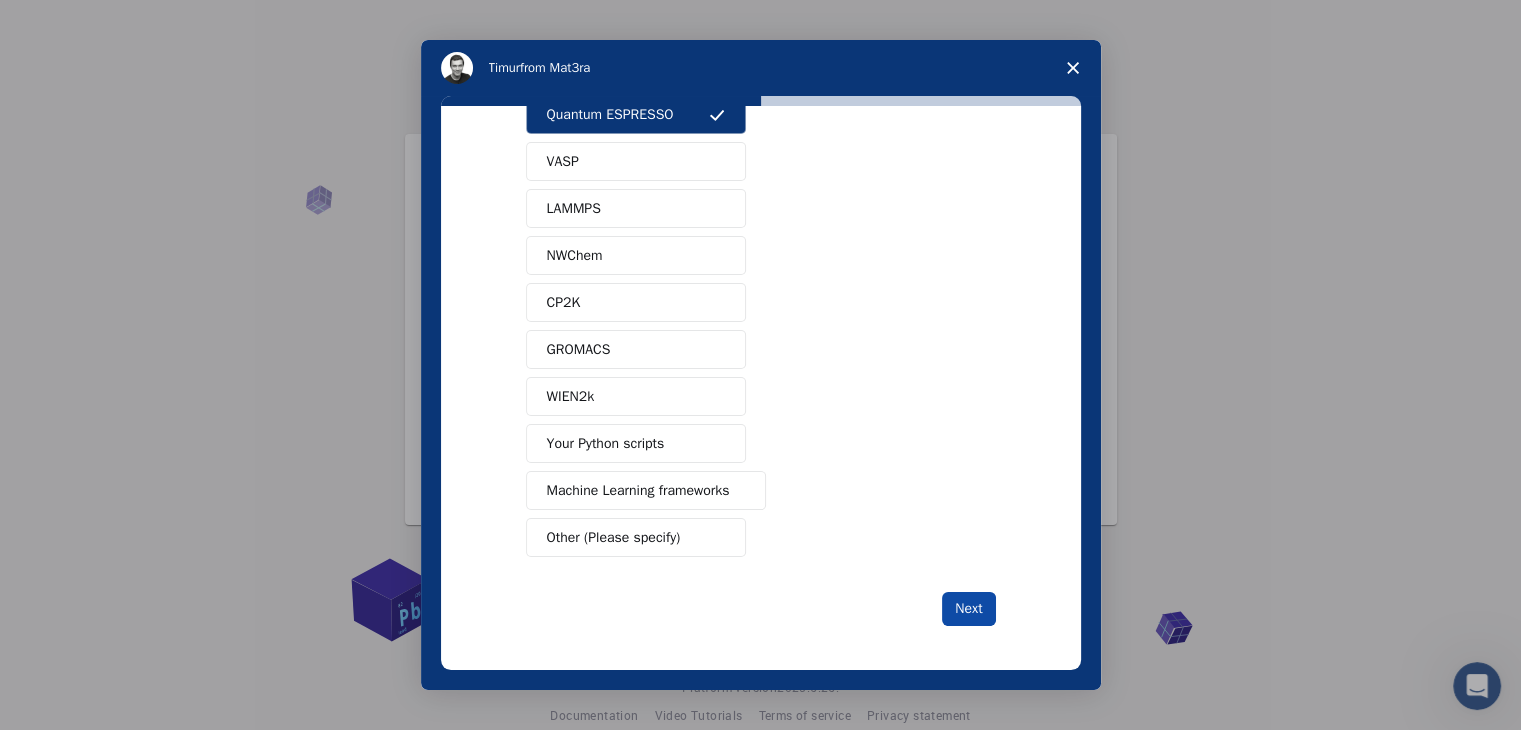 click on "Next" at bounding box center (968, 609) 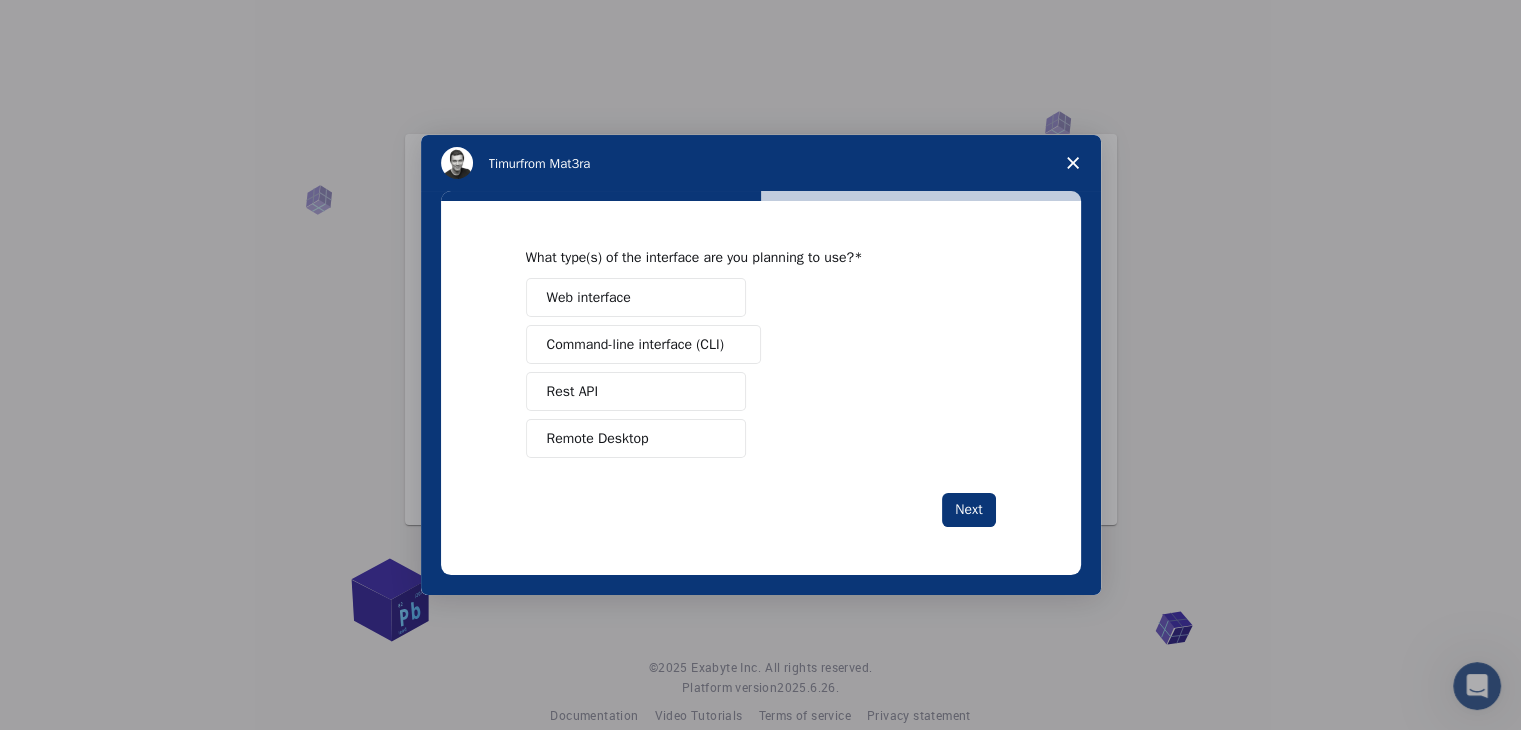 click on "Web interface" at bounding box center (636, 297) 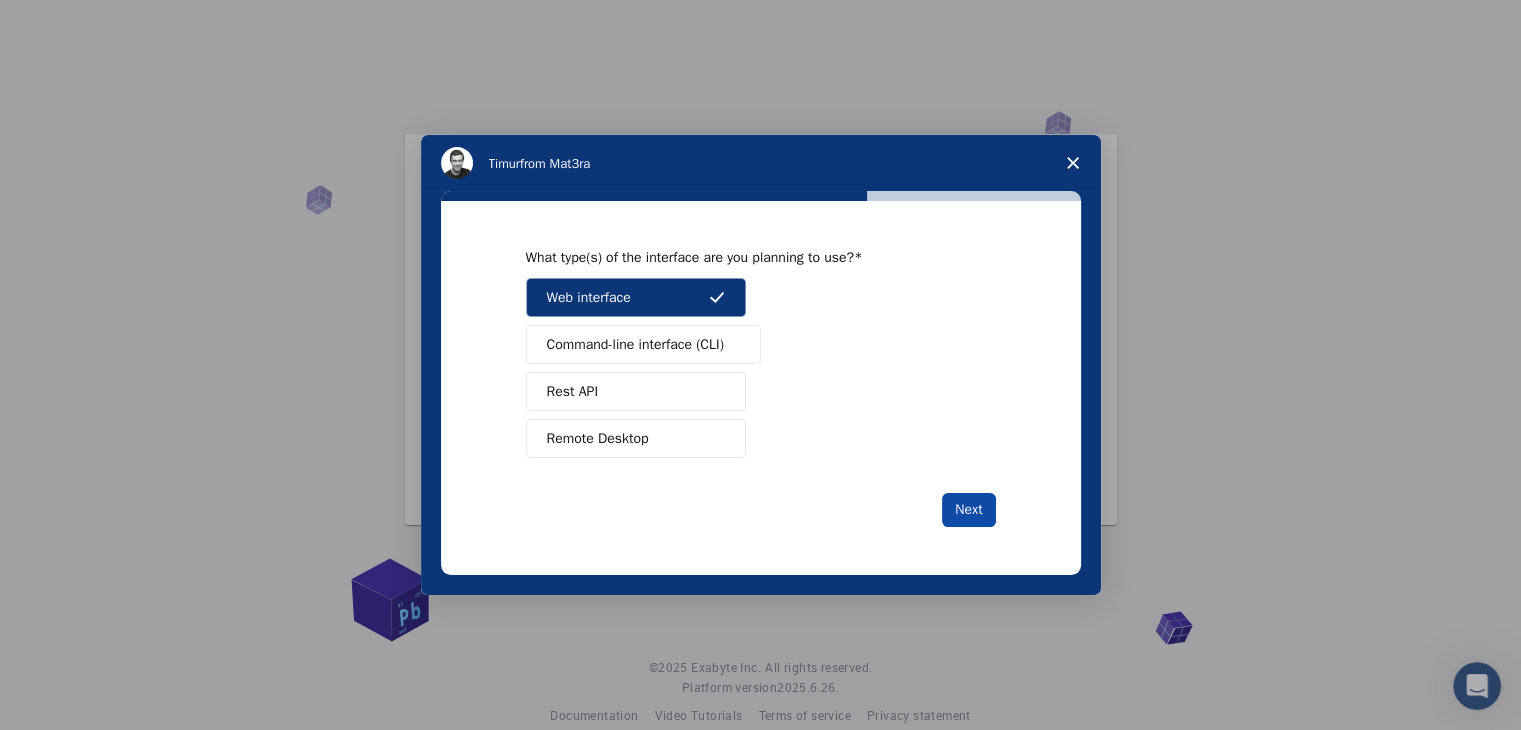 click on "Next" at bounding box center (968, 510) 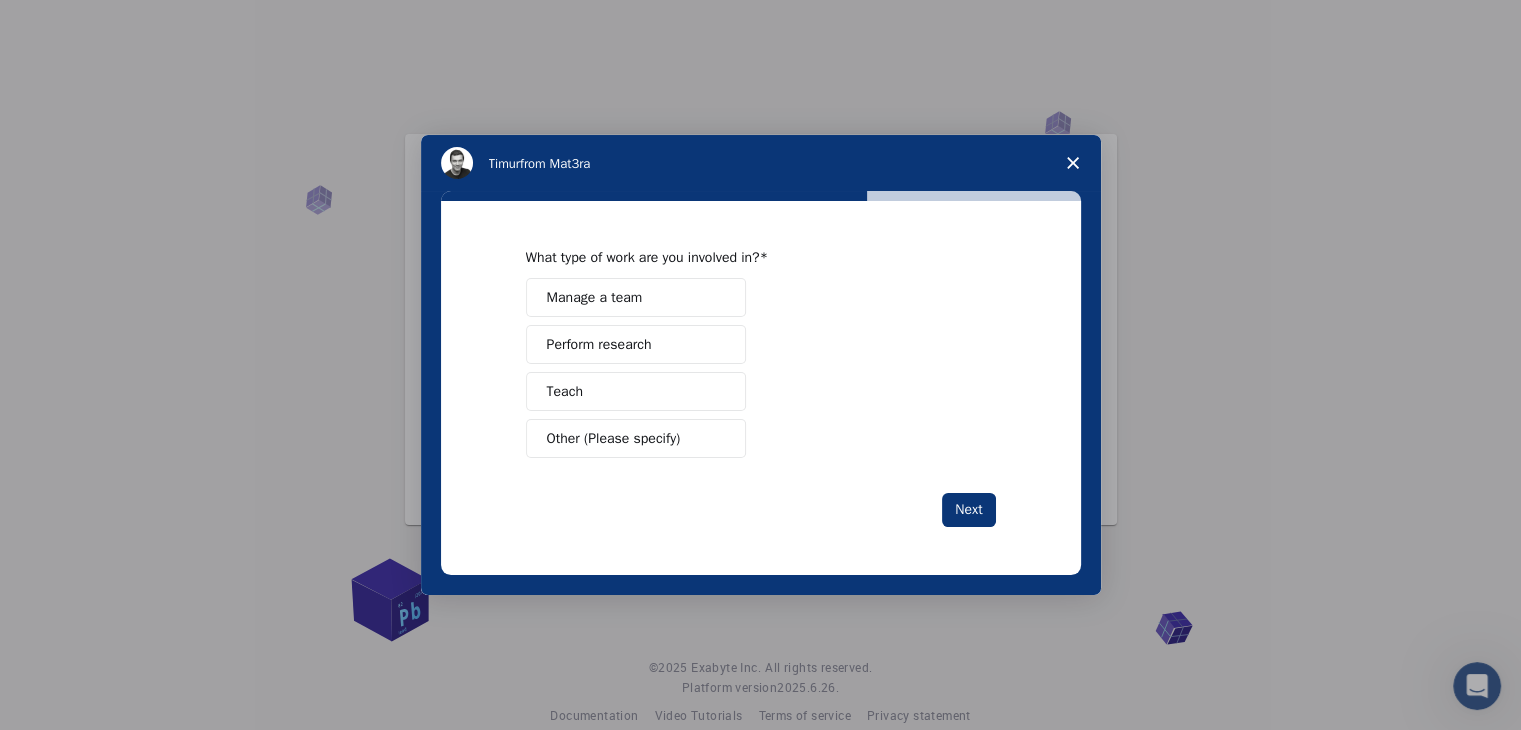 click on "Perform research" at bounding box center [636, 344] 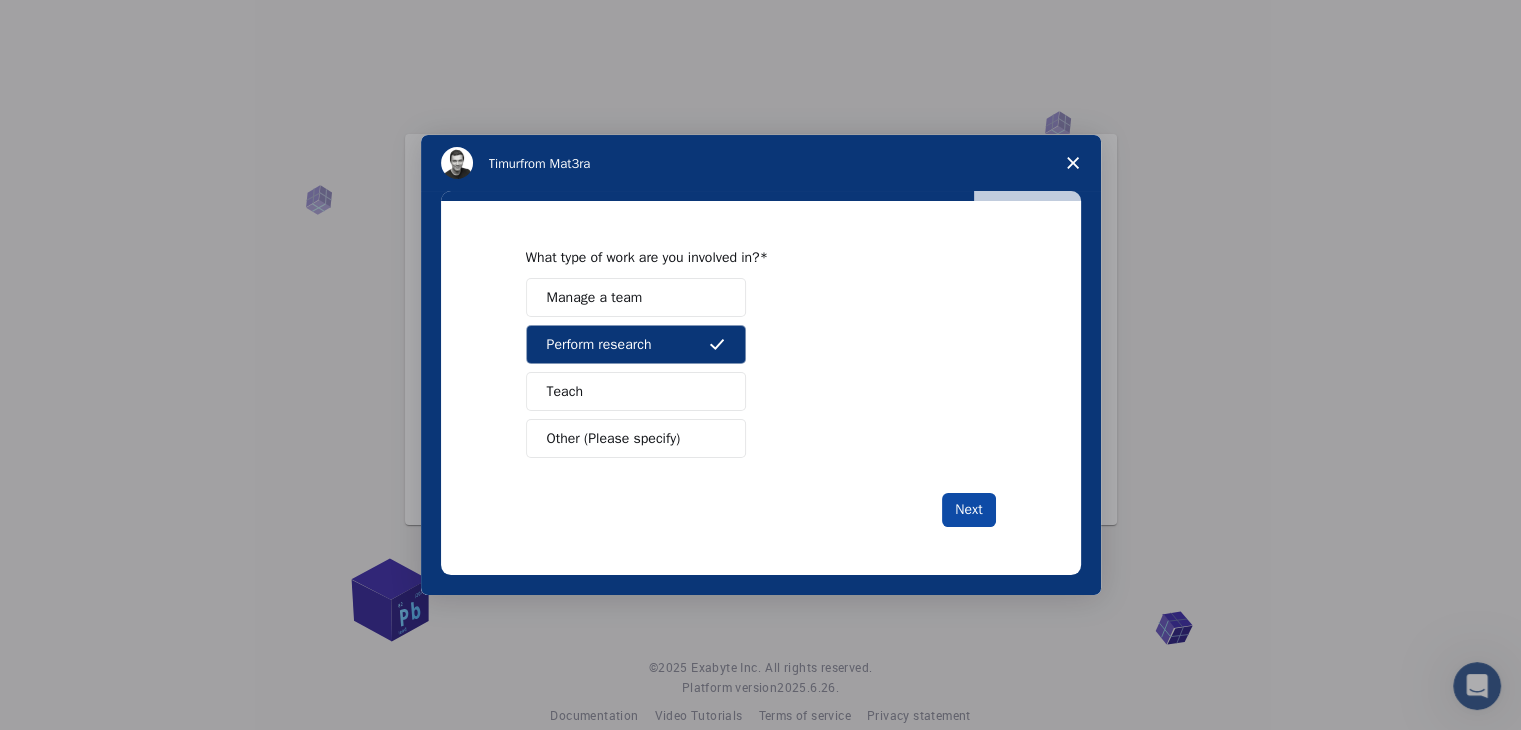 click on "Next" at bounding box center (968, 510) 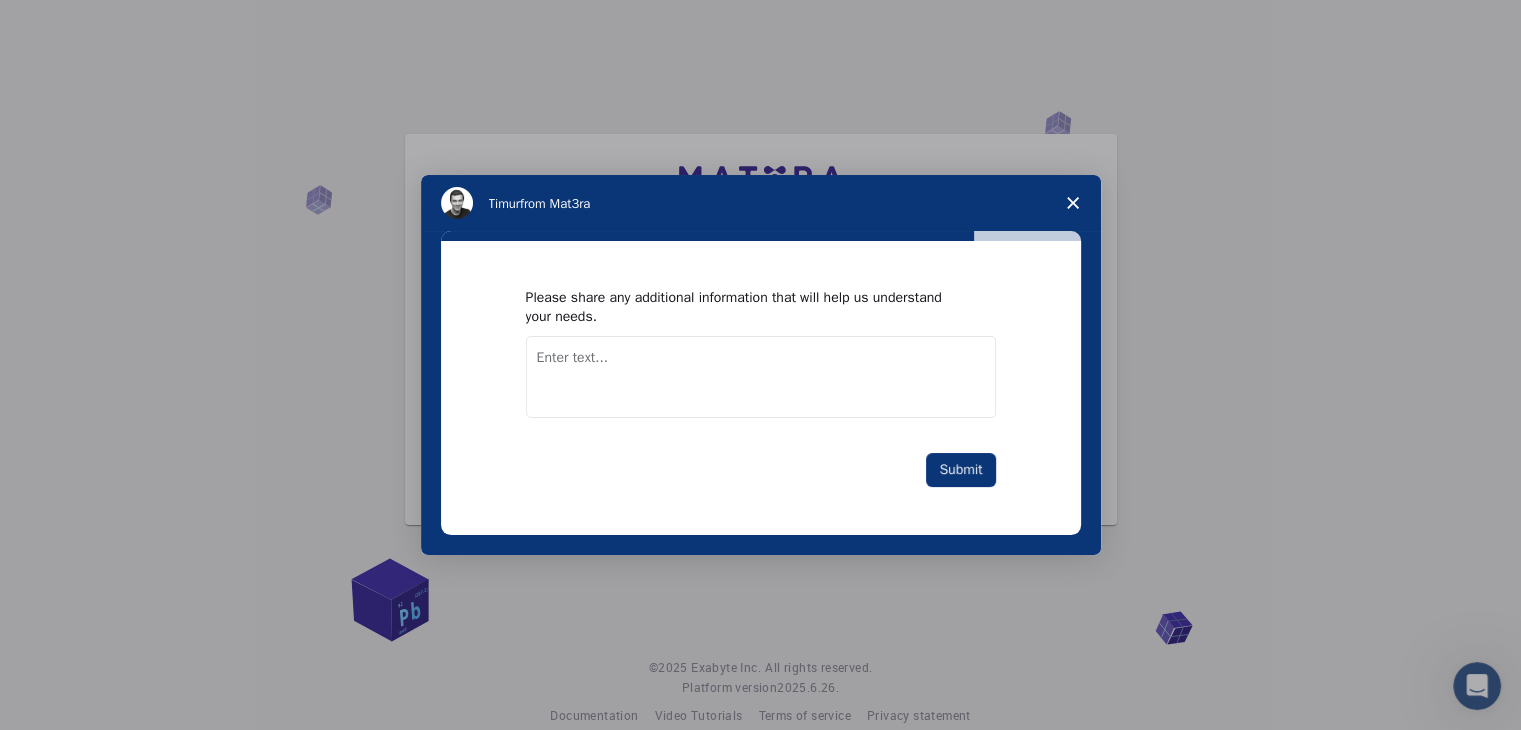 click at bounding box center (761, 377) 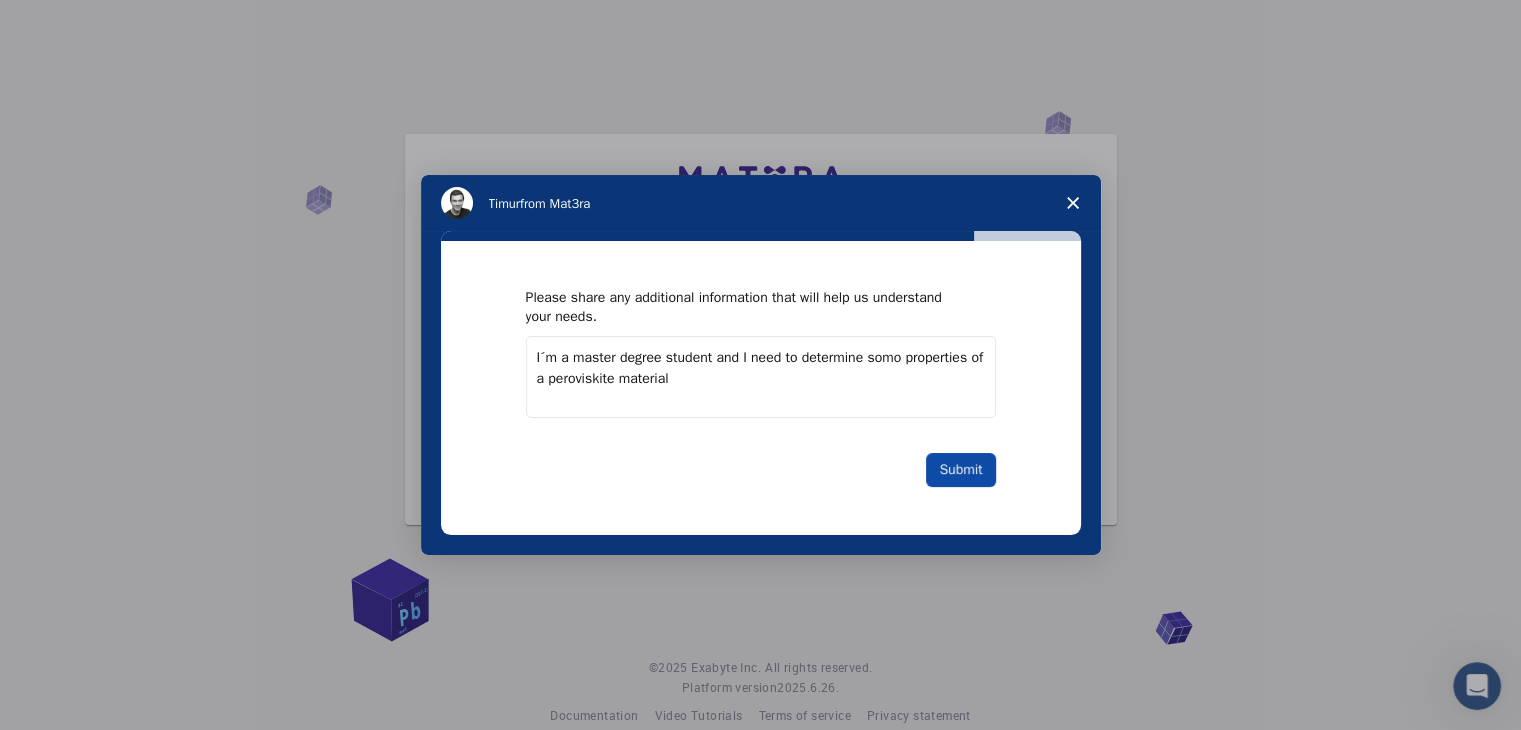 type on "I´m a master degree student and I need to determine somo properties of a peroviskite material" 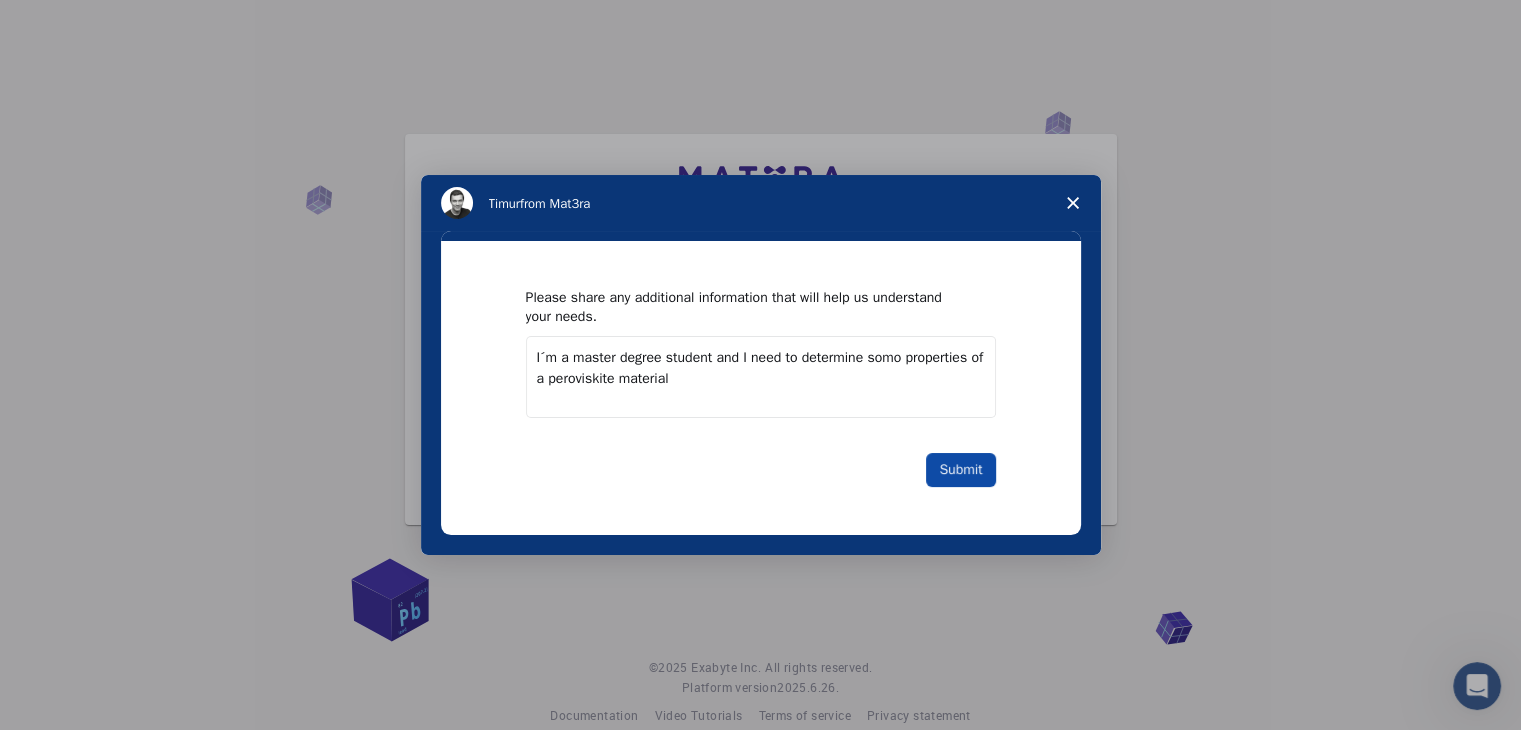 click on "Submit" at bounding box center [960, 470] 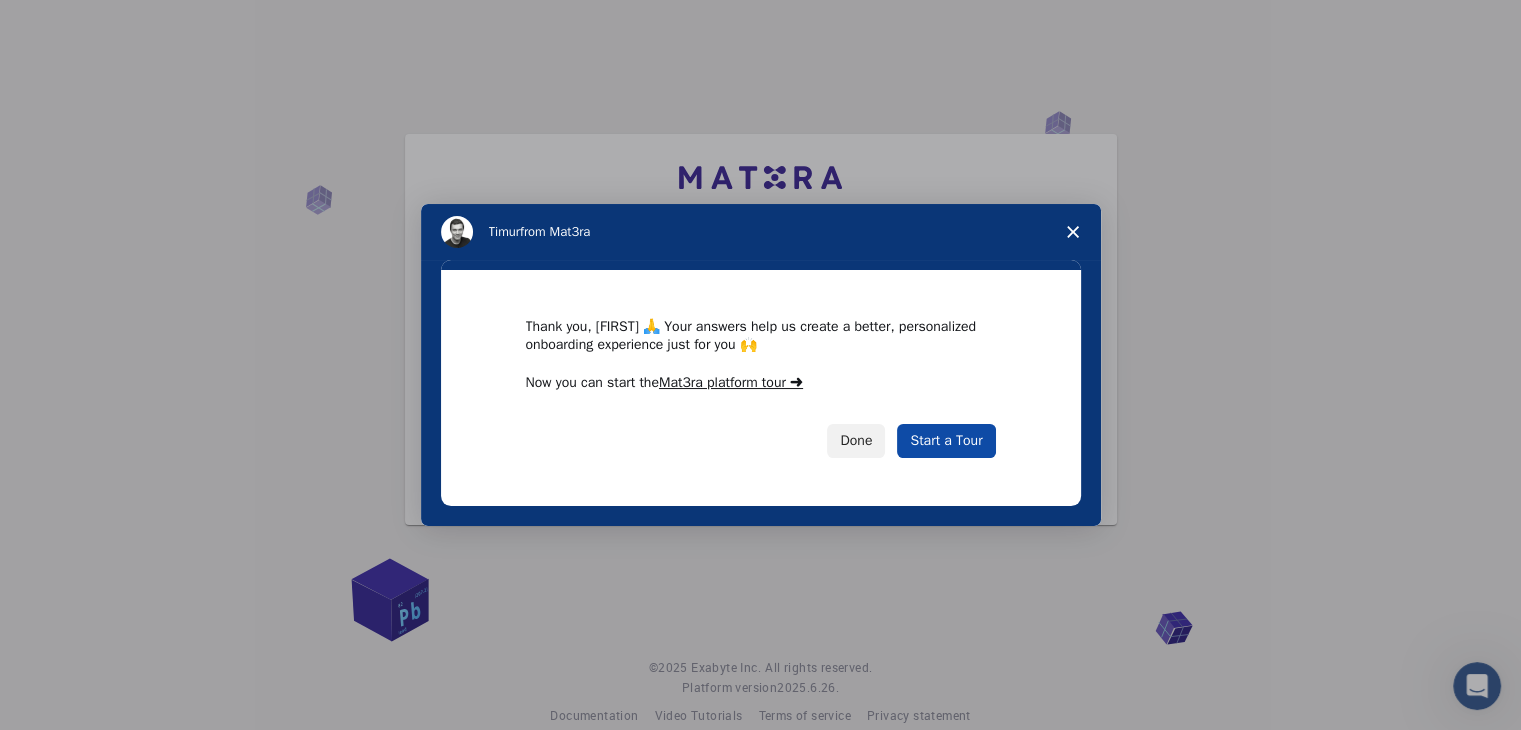 click on "Start a Tour" at bounding box center [946, 441] 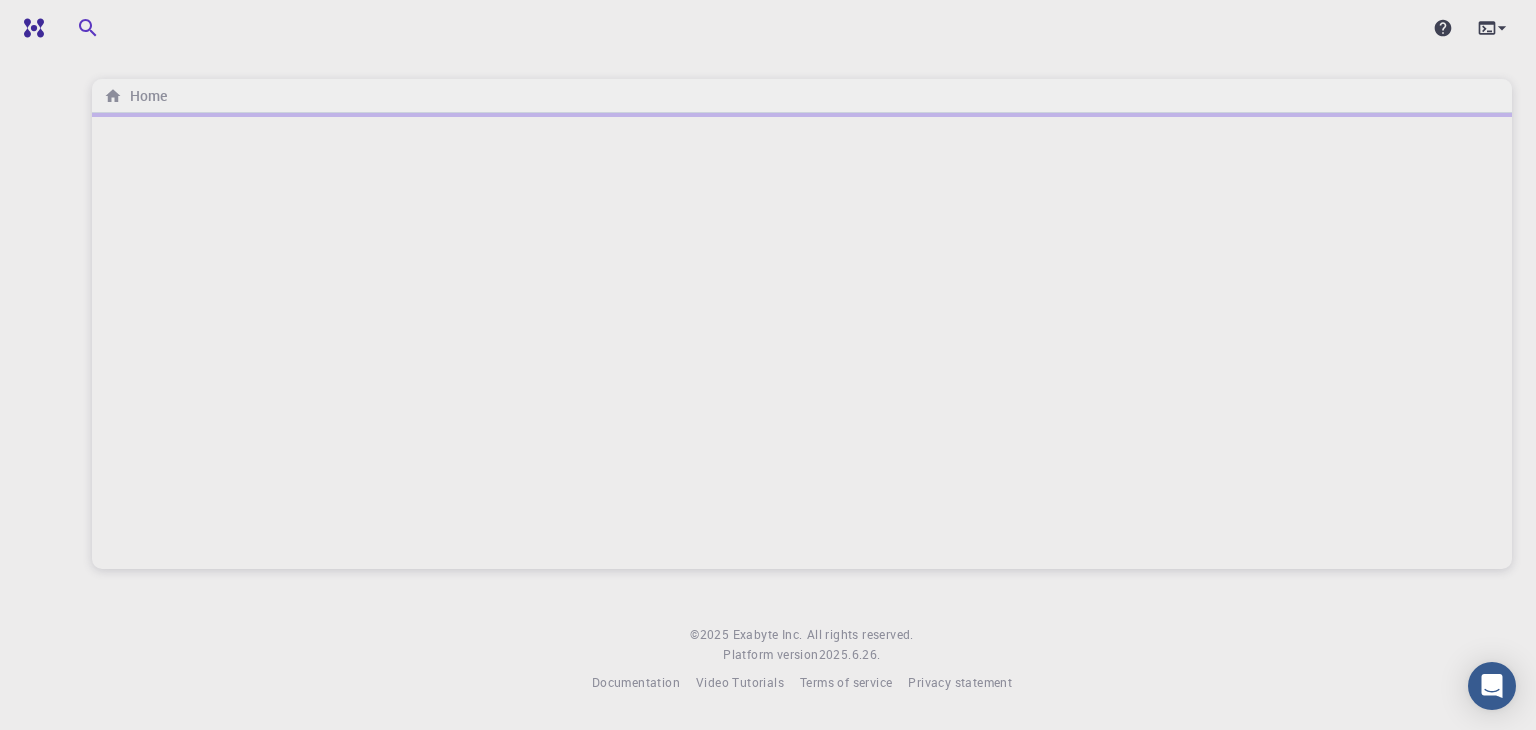 scroll, scrollTop: 0, scrollLeft: 0, axis: both 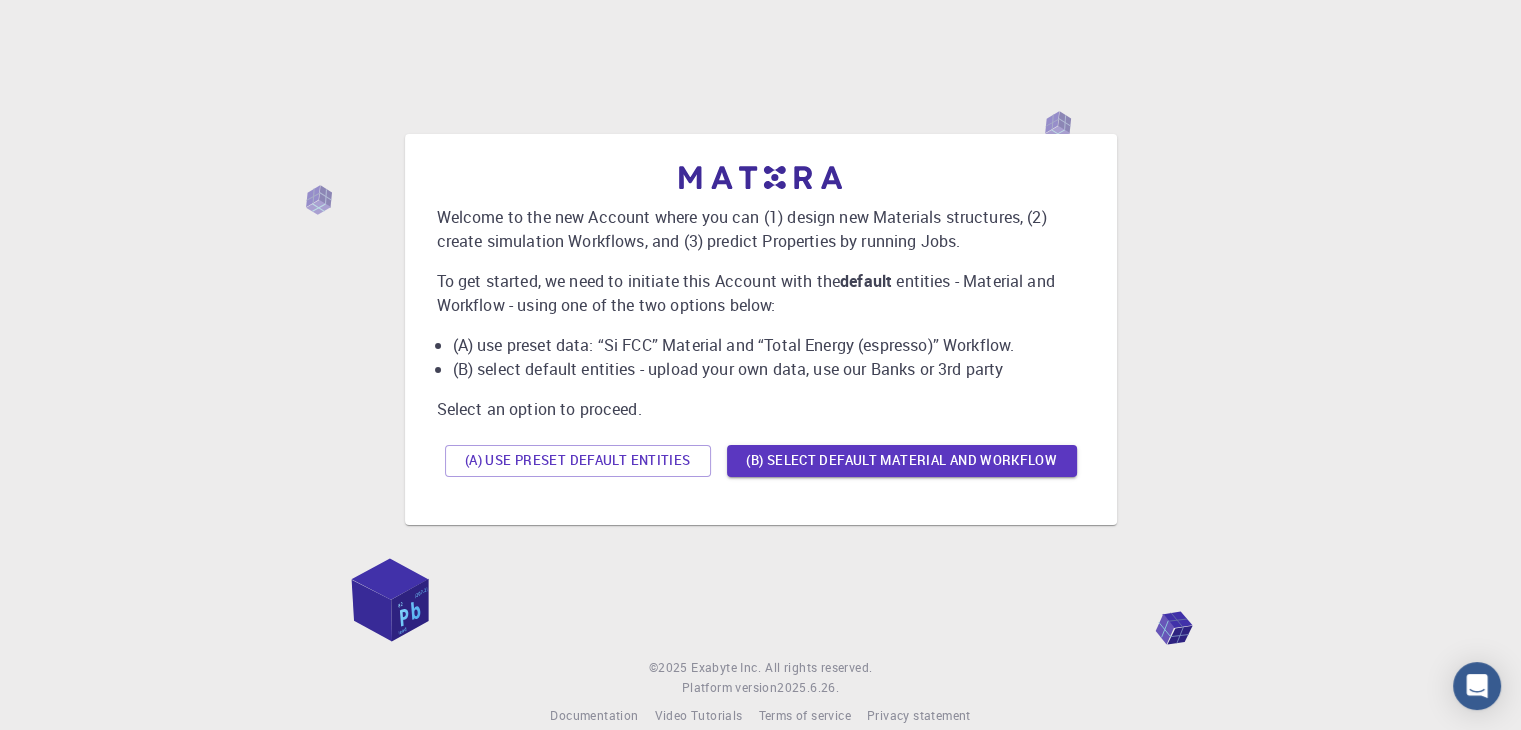 click on "Welcome to the new Account where you can (1) design new Materials structures, (2) create simulation Workflows, and (3) predict Properties by running Jobs. To get started, we need to initiate this Account with the  default   entities - Material and Workflow - using one of the two options below: (A) use preset data: “Si FCC” Material and “Total Energy (espresso)” Workflow. (B) select default entities - upload your own data, use our Banks or 3rd party Select an option to proceed. (A) Use preset default entities (B) Select default material and workflow" at bounding box center (760, 329) 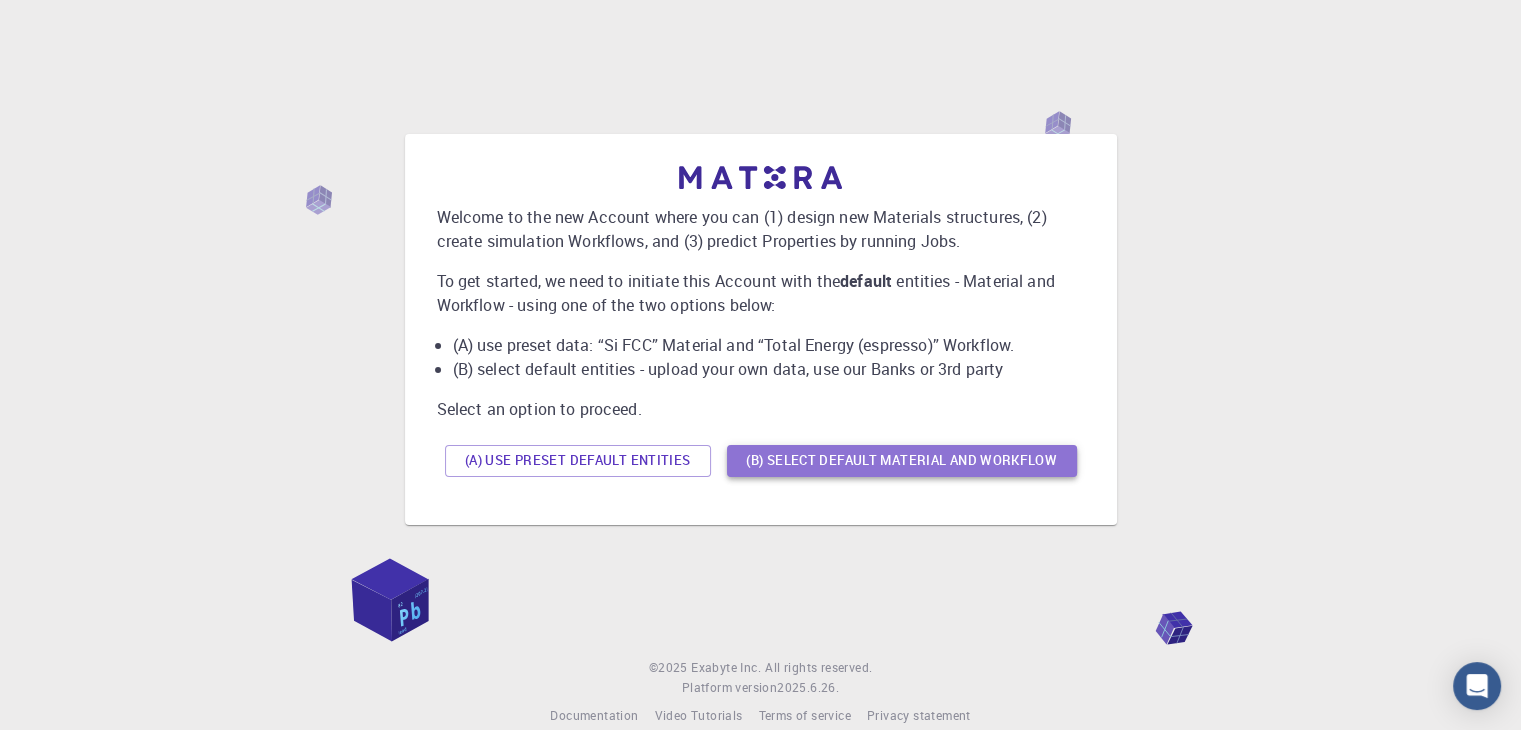 click on "(B) Select default material and workflow" at bounding box center [902, 461] 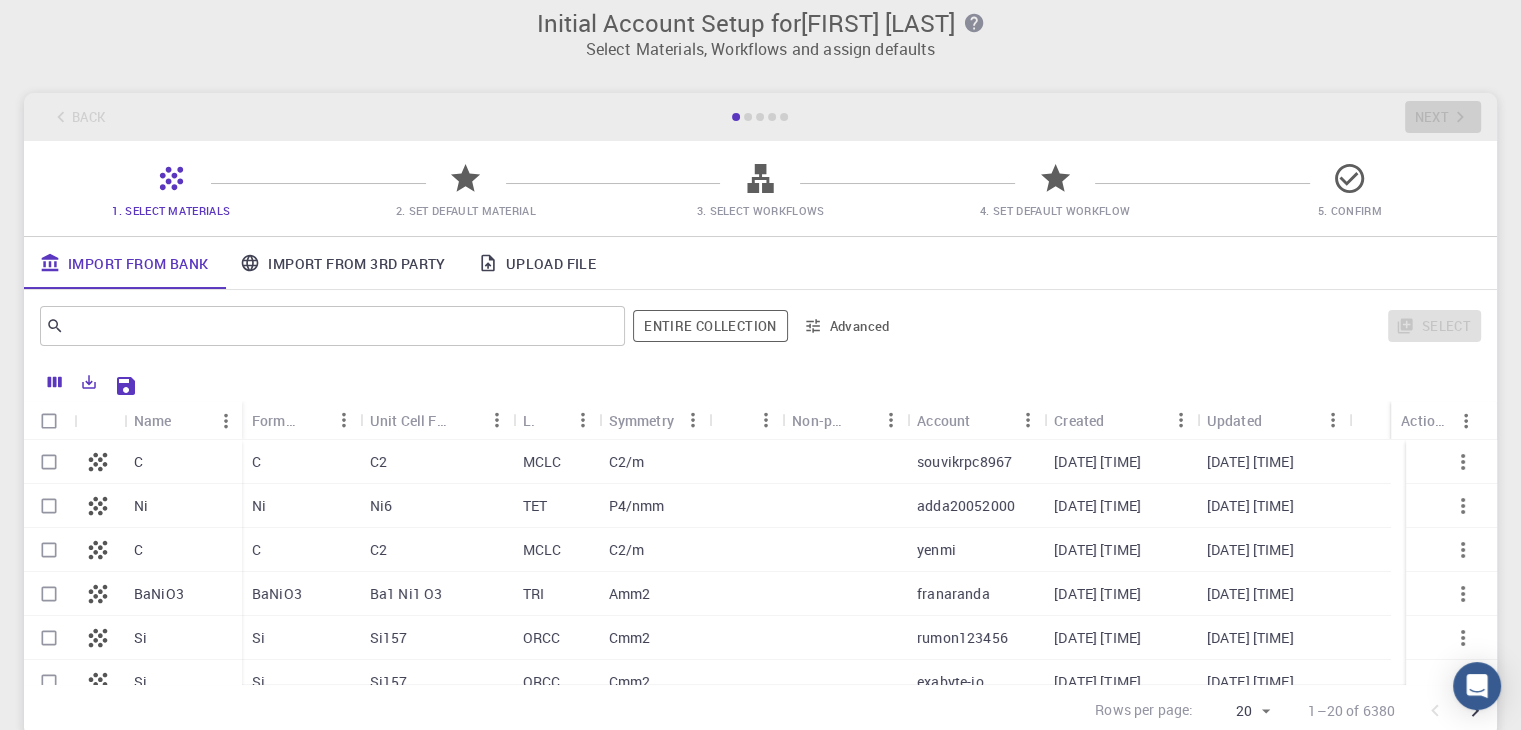 scroll, scrollTop: 20, scrollLeft: 0, axis: vertical 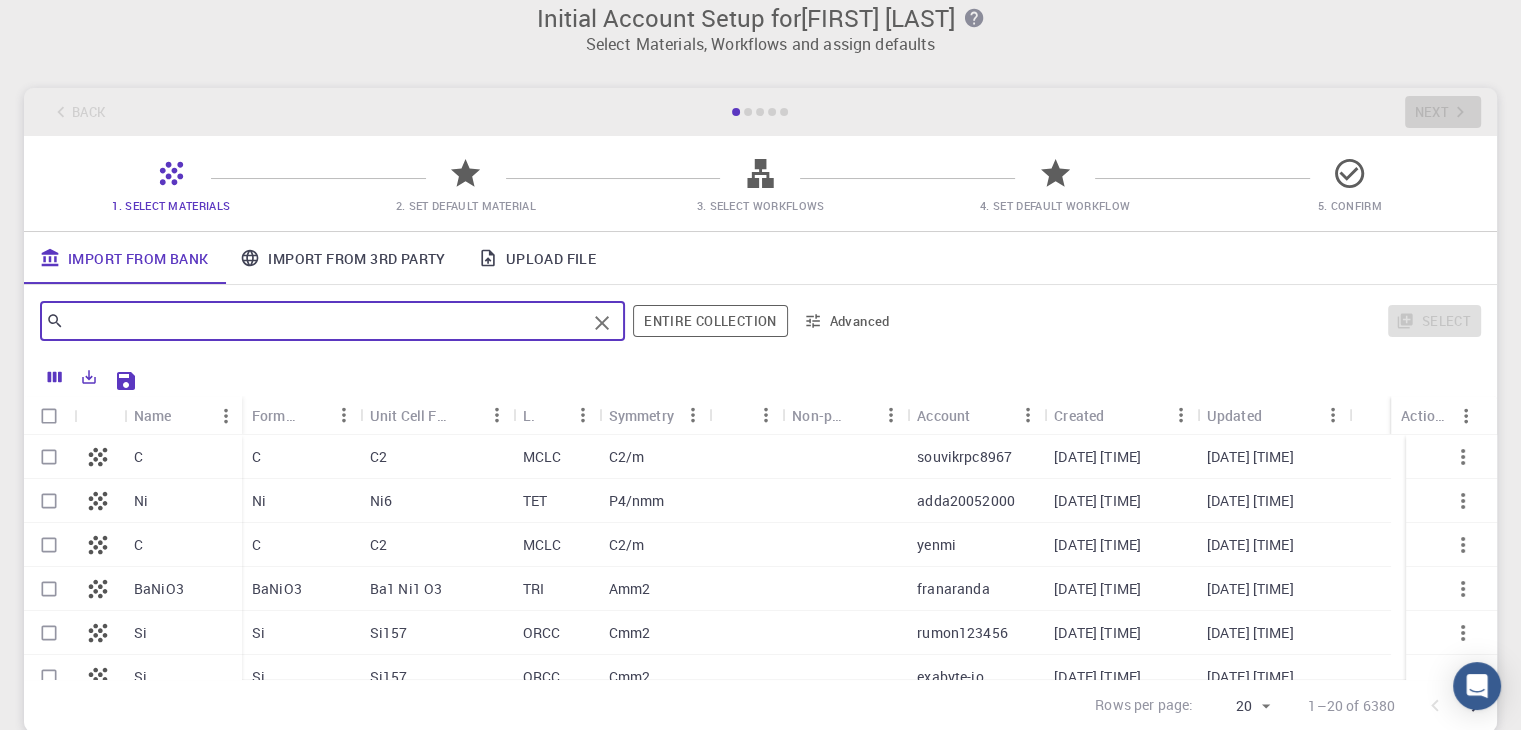 click at bounding box center (325, 321) 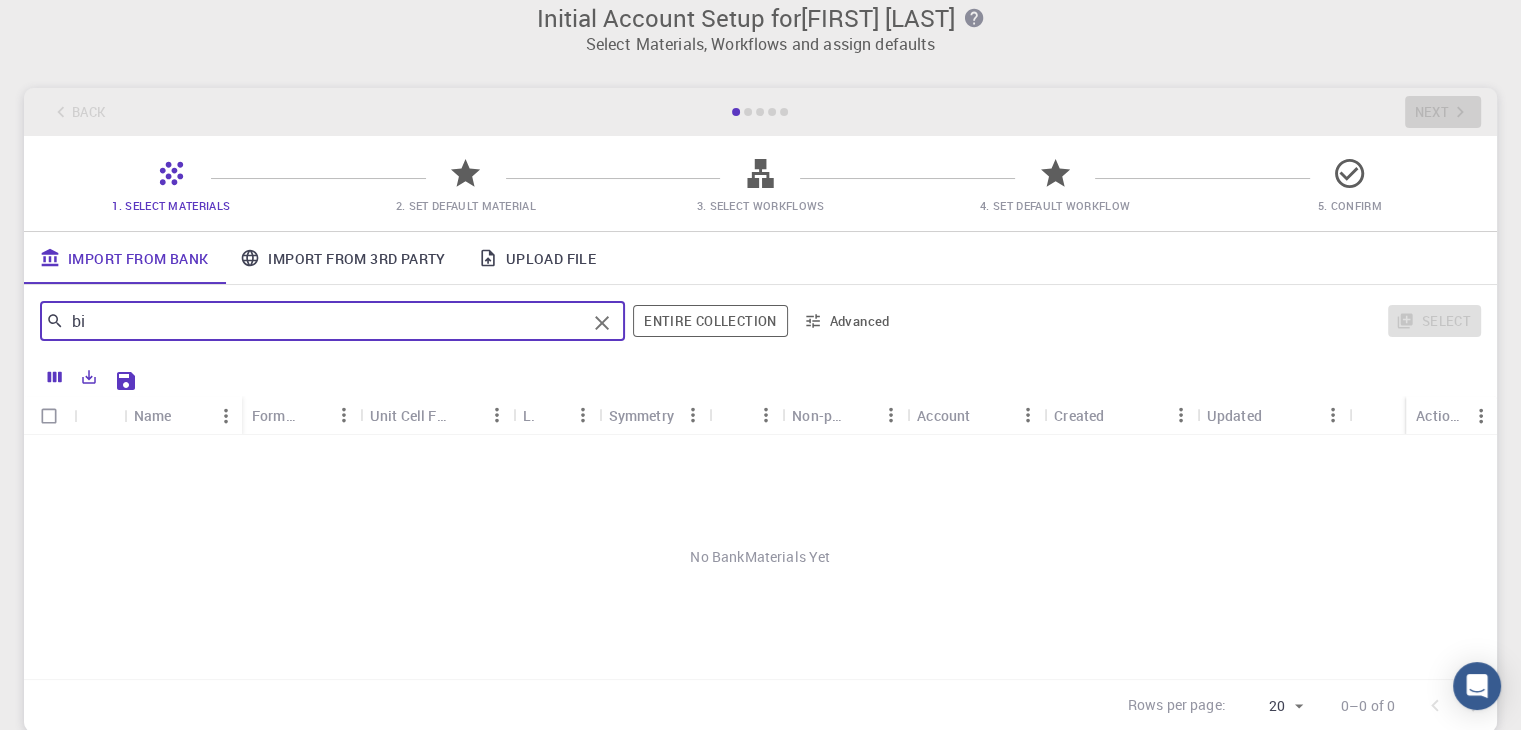 type on "b" 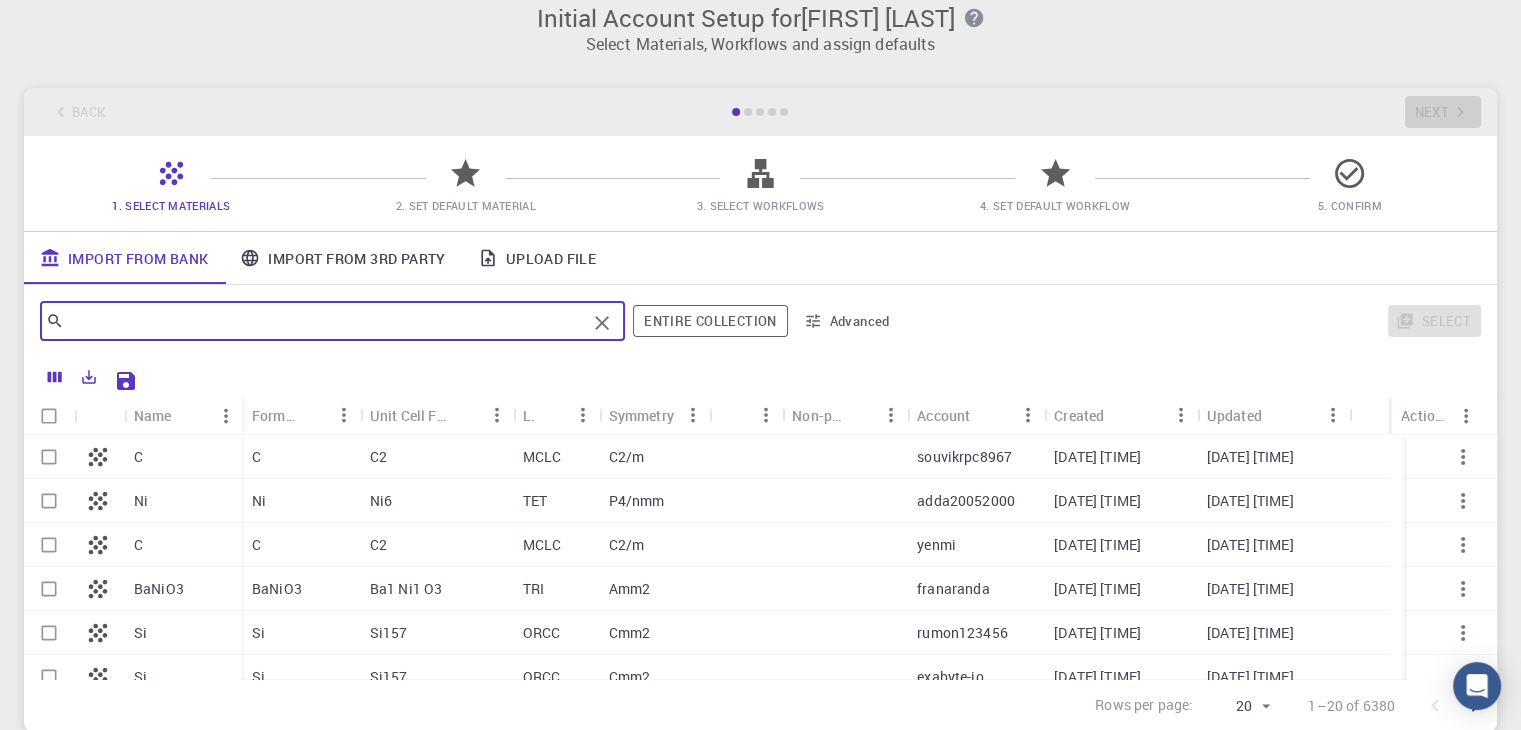 click at bounding box center [325, 321] 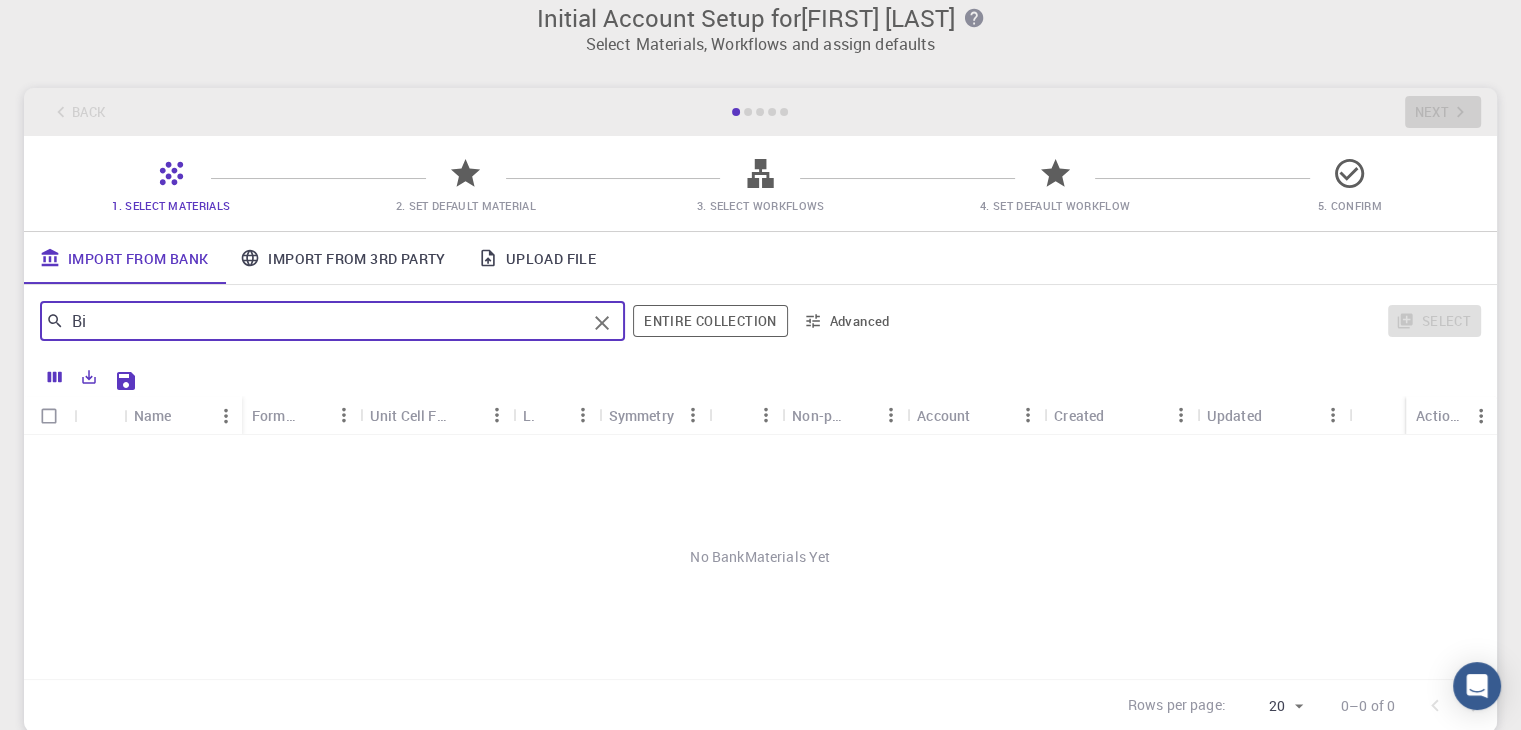 type on "B" 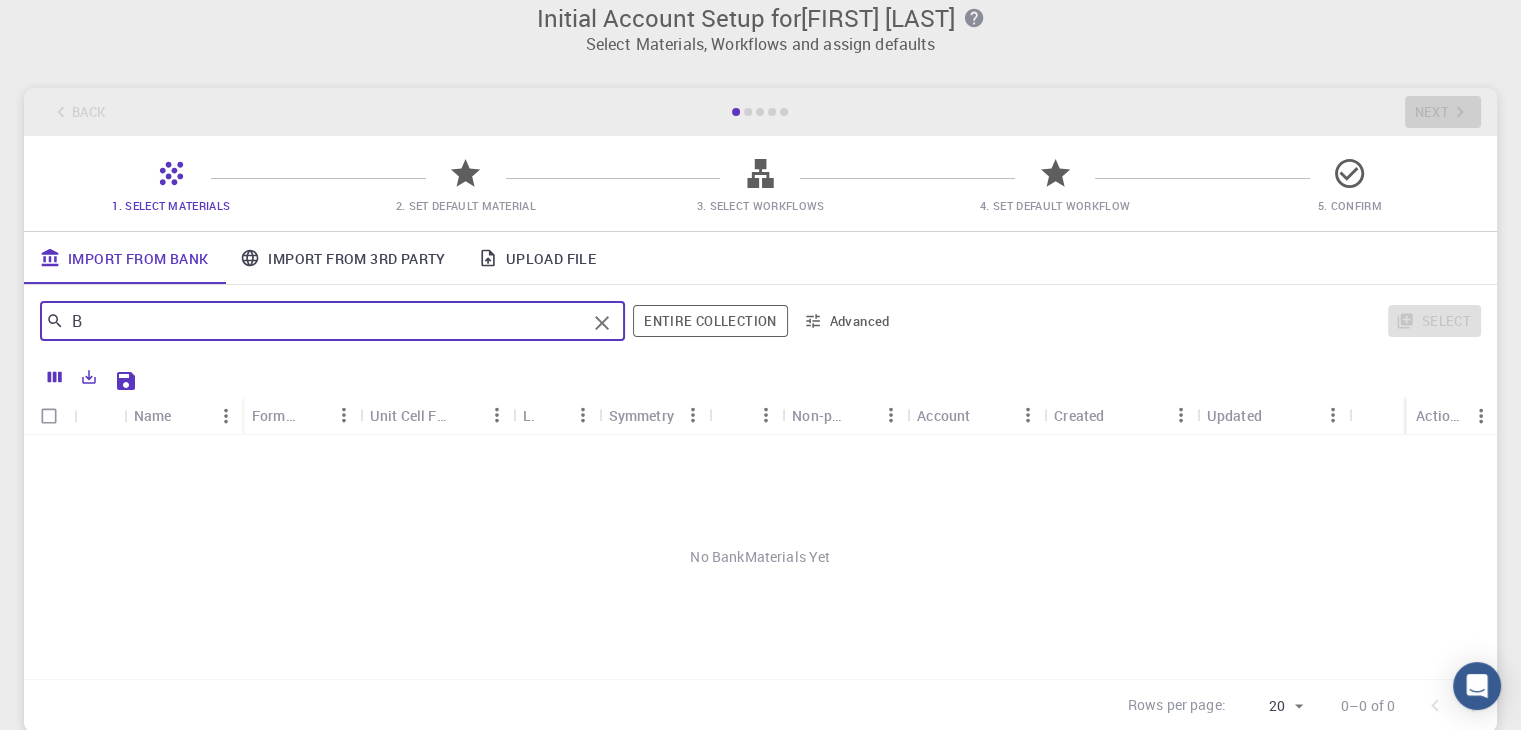 type 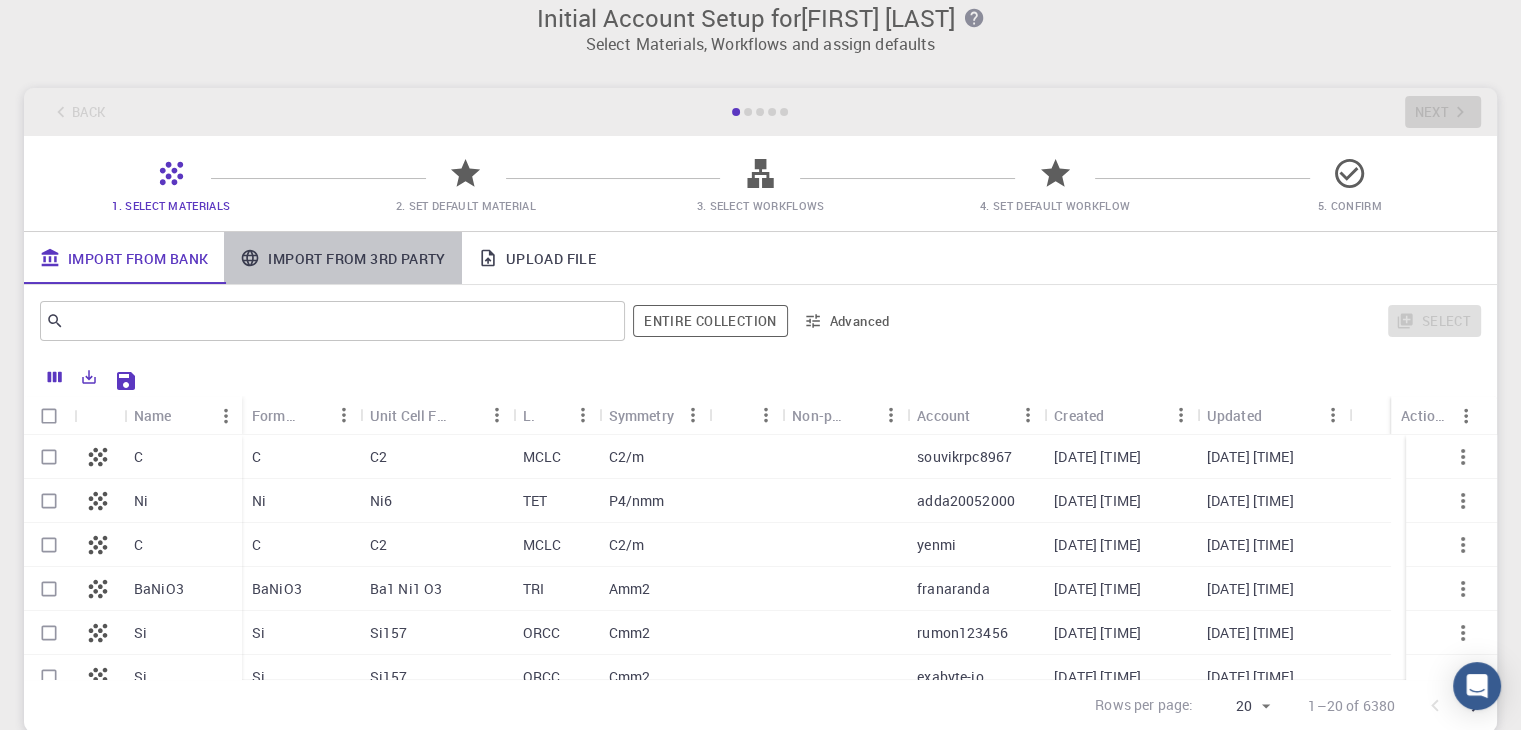 click on "Import From 3rd Party" at bounding box center [342, 258] 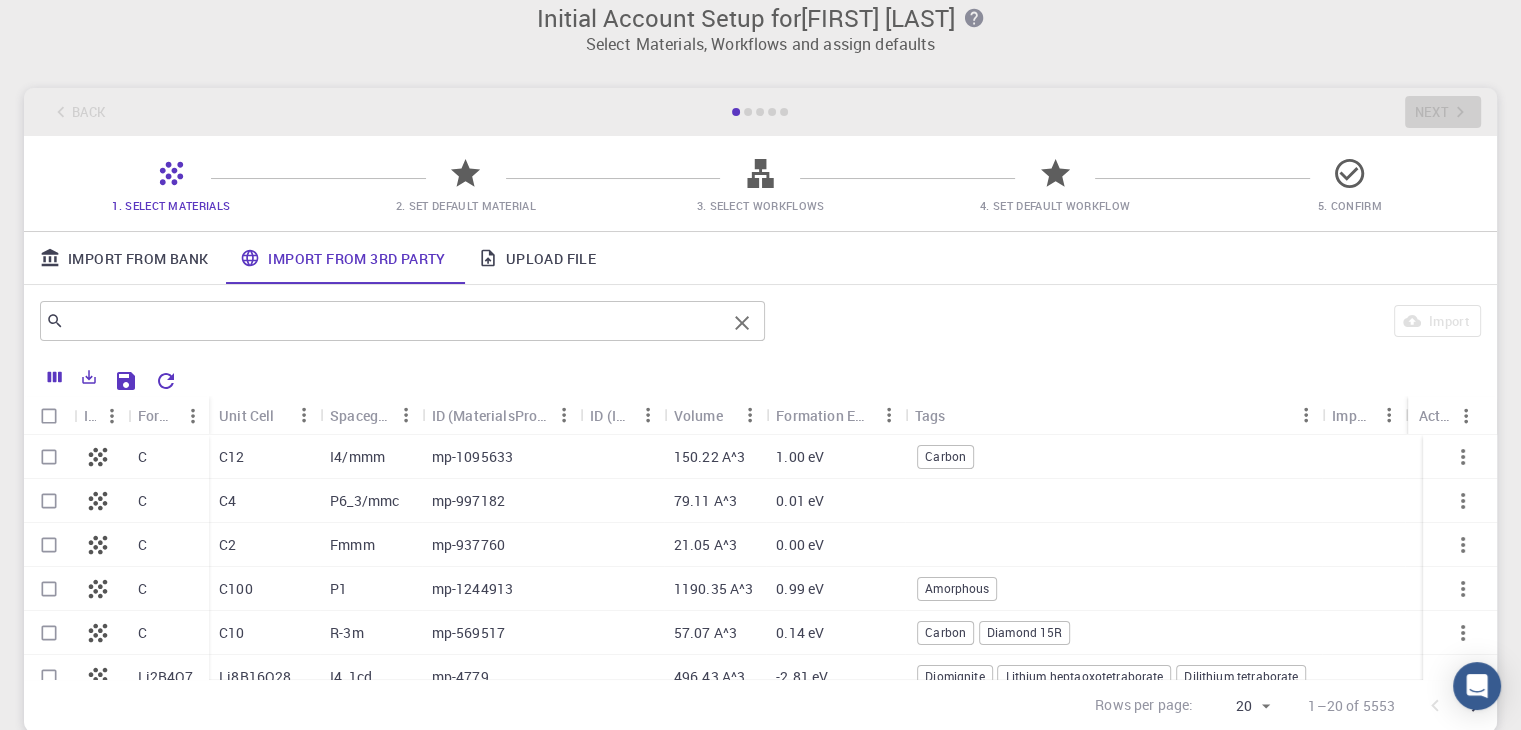 click at bounding box center (395, 321) 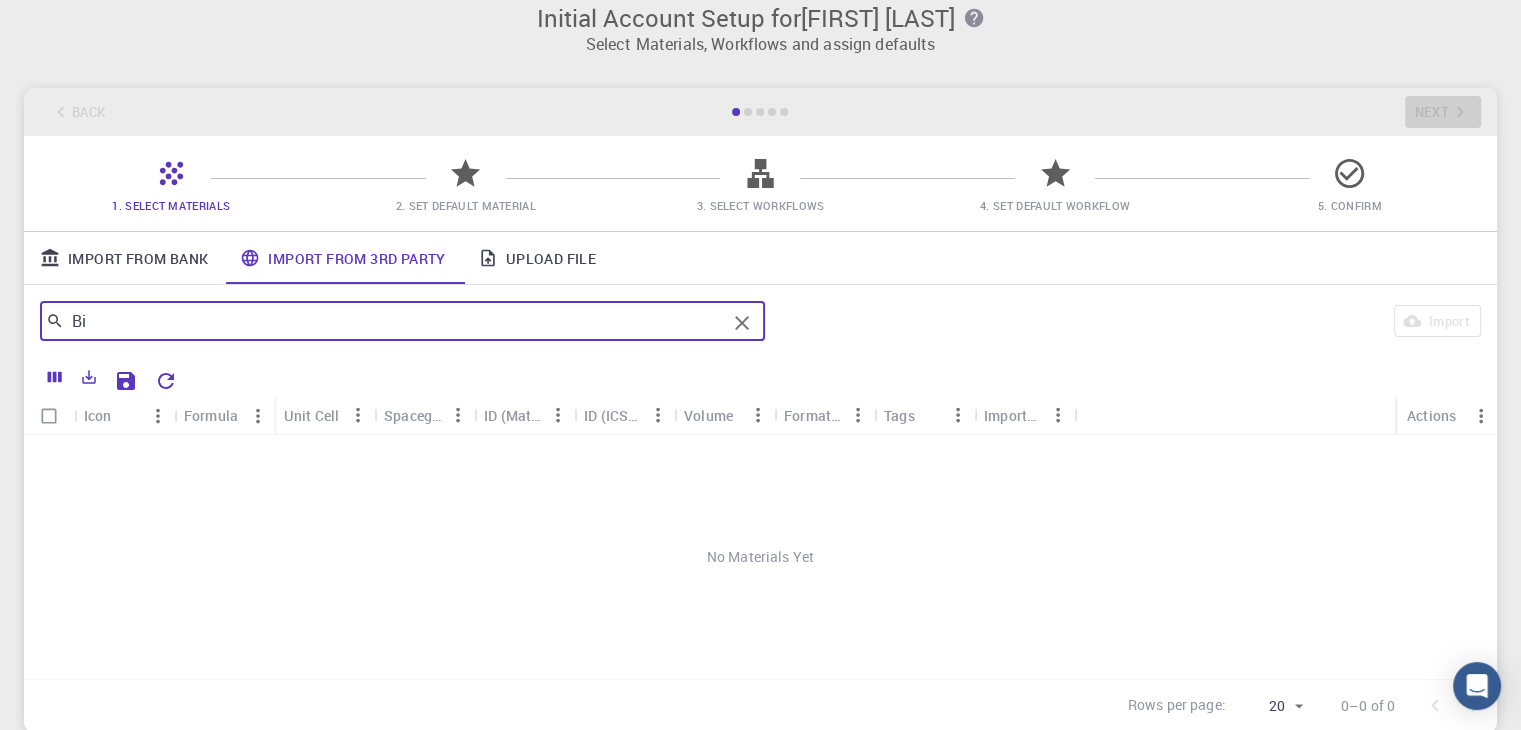 type on "B" 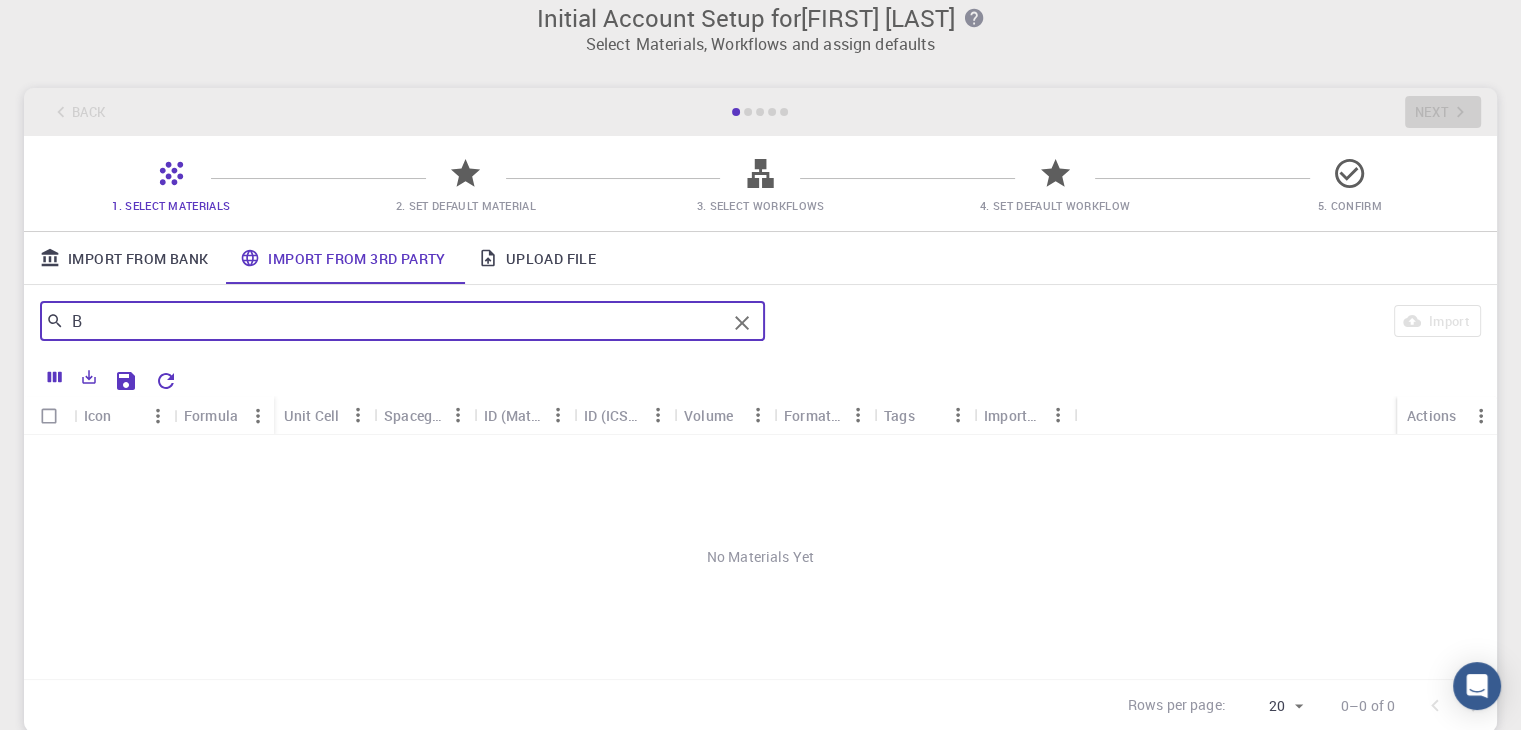 type 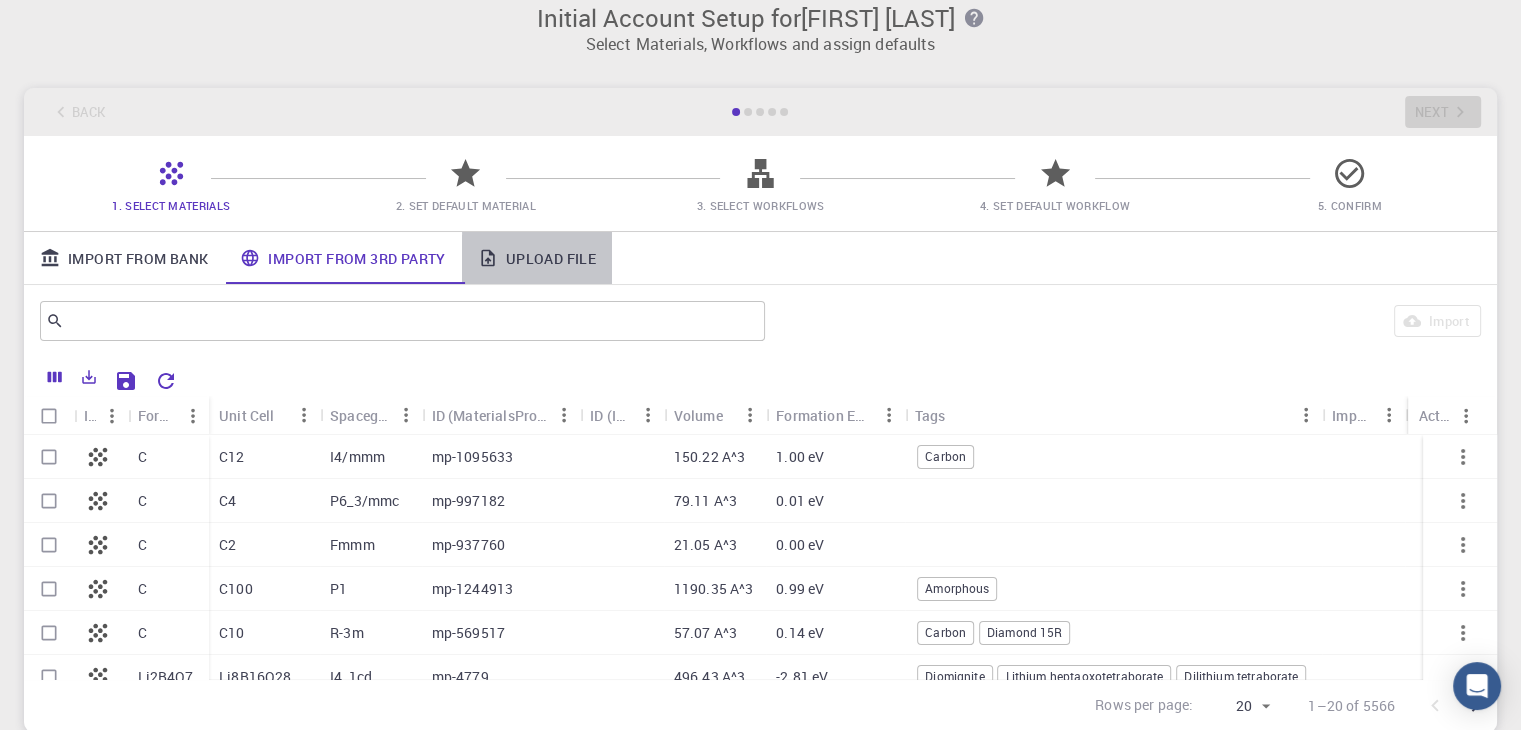 click on "Upload File" at bounding box center [537, 258] 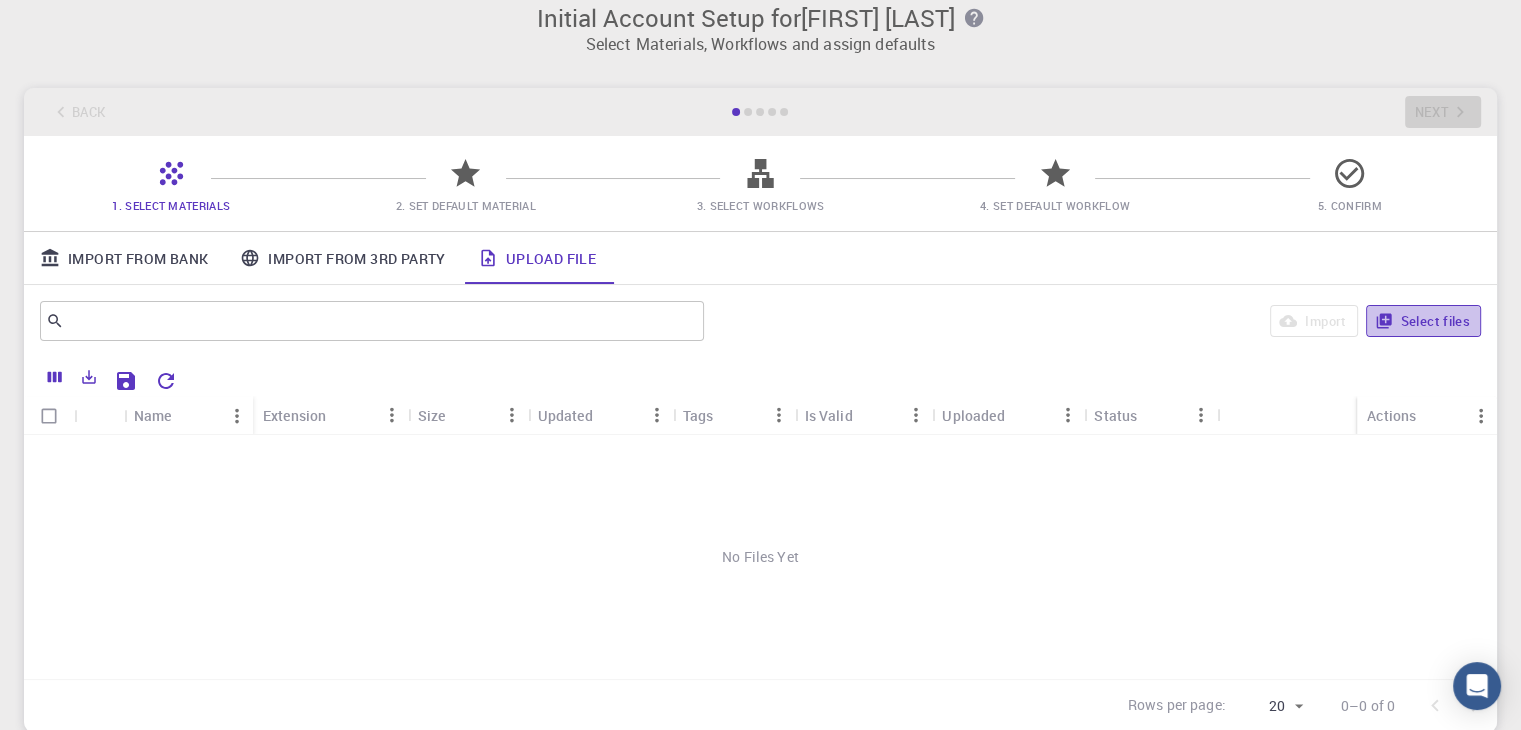 click on "Select files" at bounding box center (1423, 321) 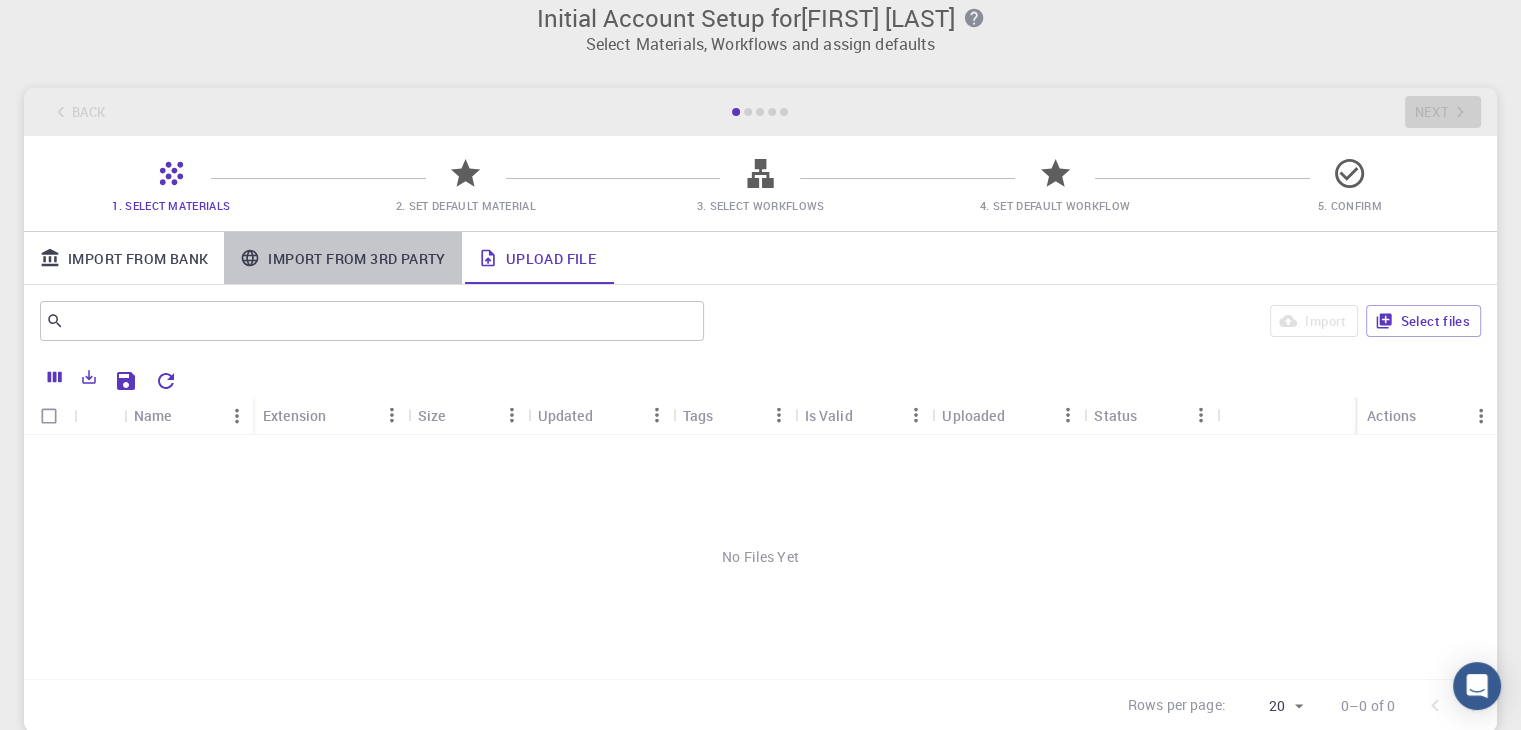 click on "Import From 3rd Party" at bounding box center (342, 258) 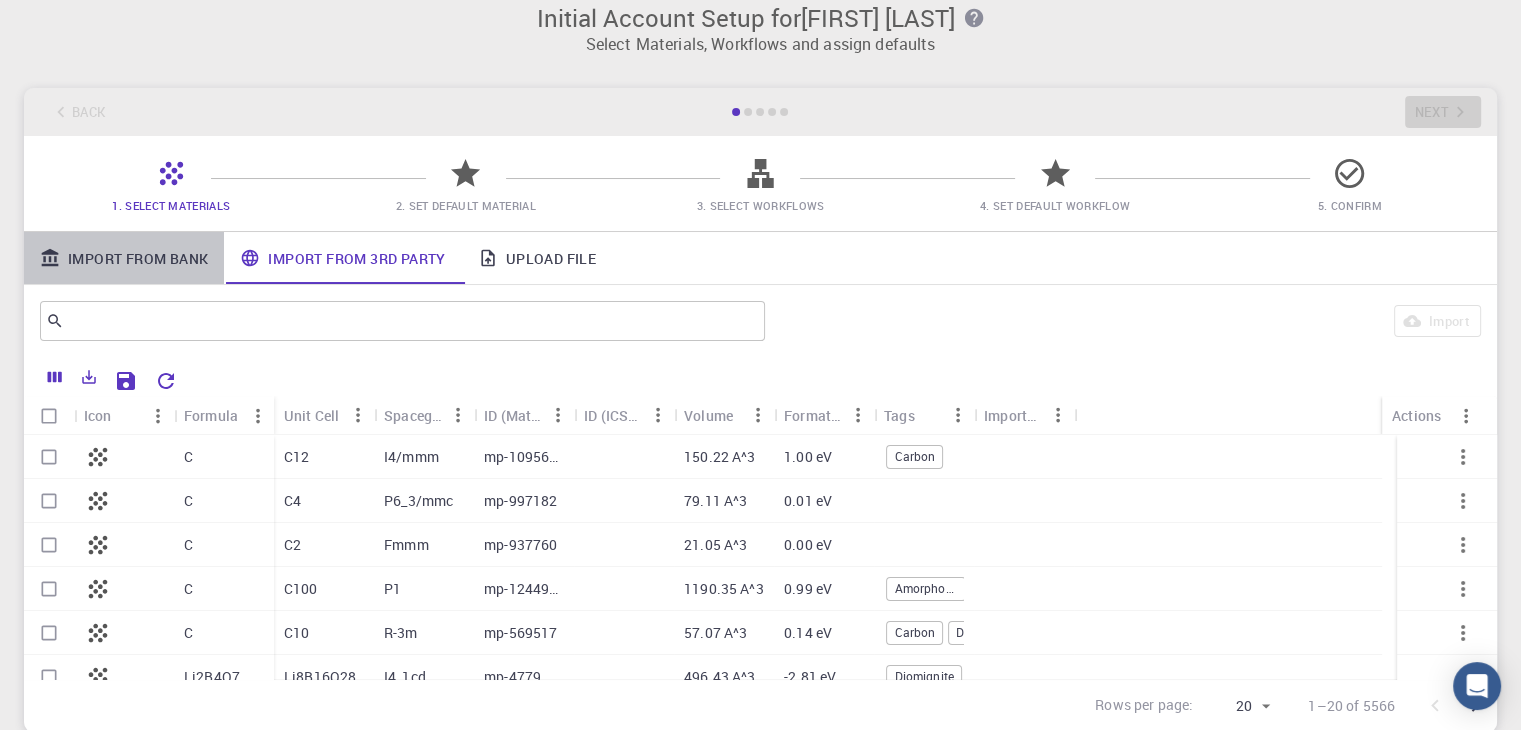 click on "Import From Bank" at bounding box center (124, 258) 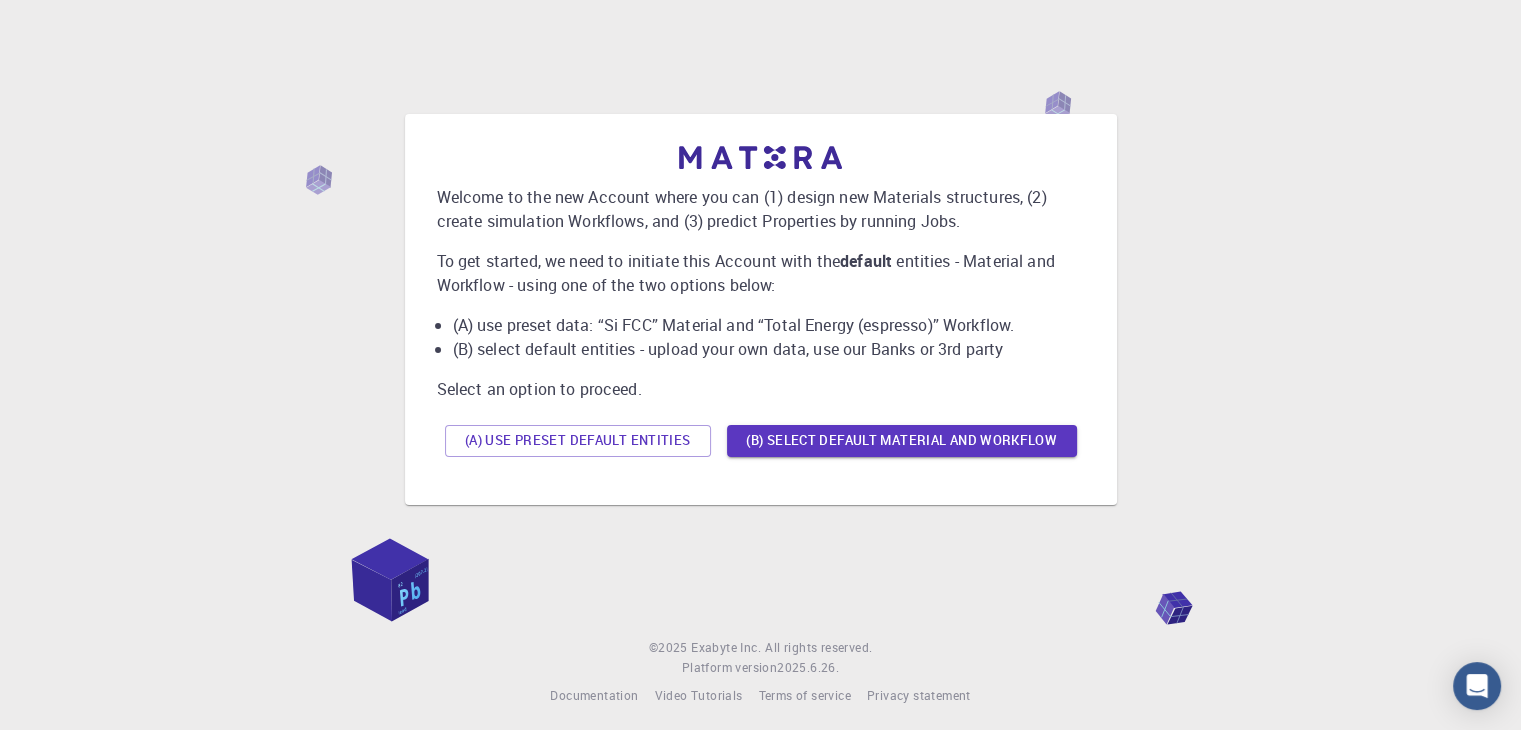 scroll, scrollTop: 0, scrollLeft: 0, axis: both 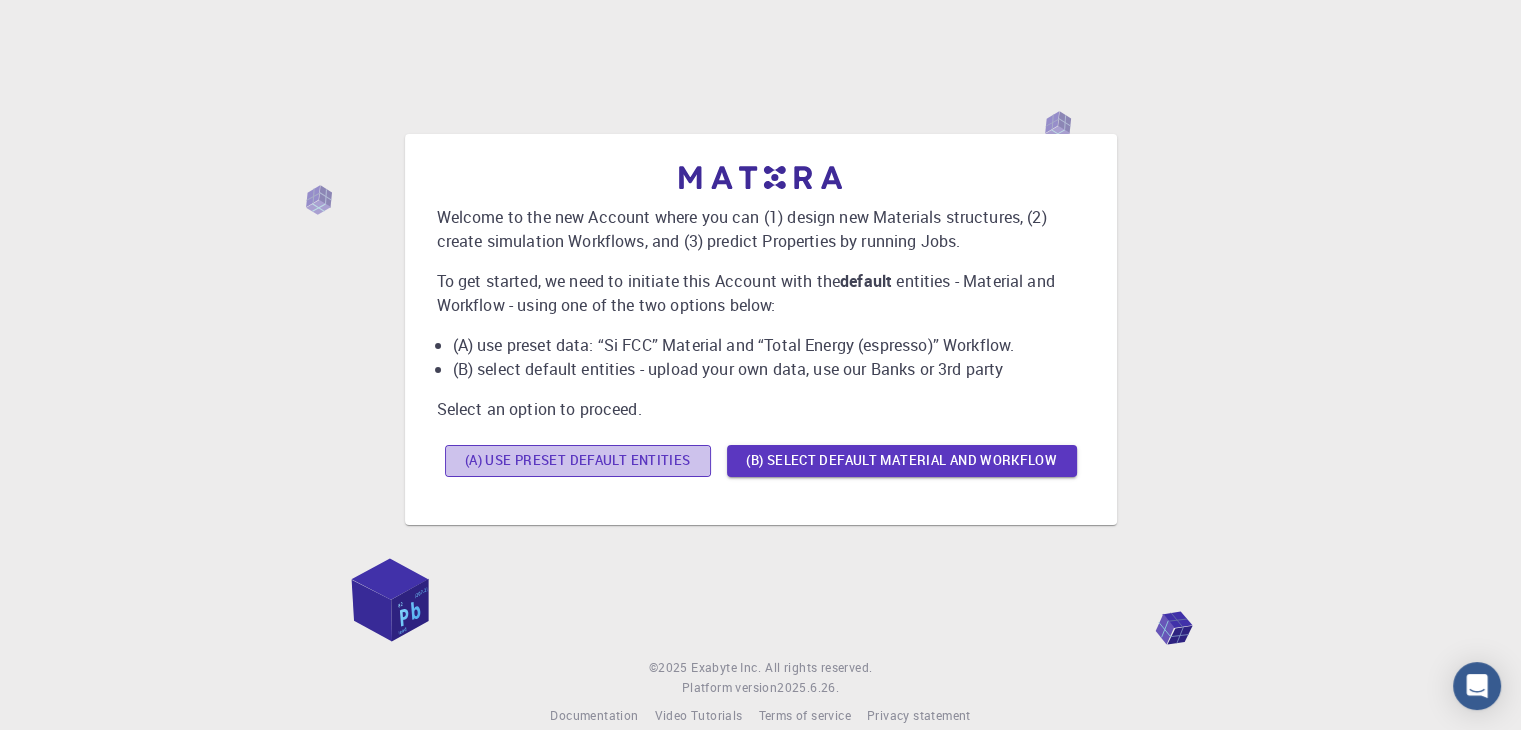 click on "(A) Use preset default entities" at bounding box center (578, 461) 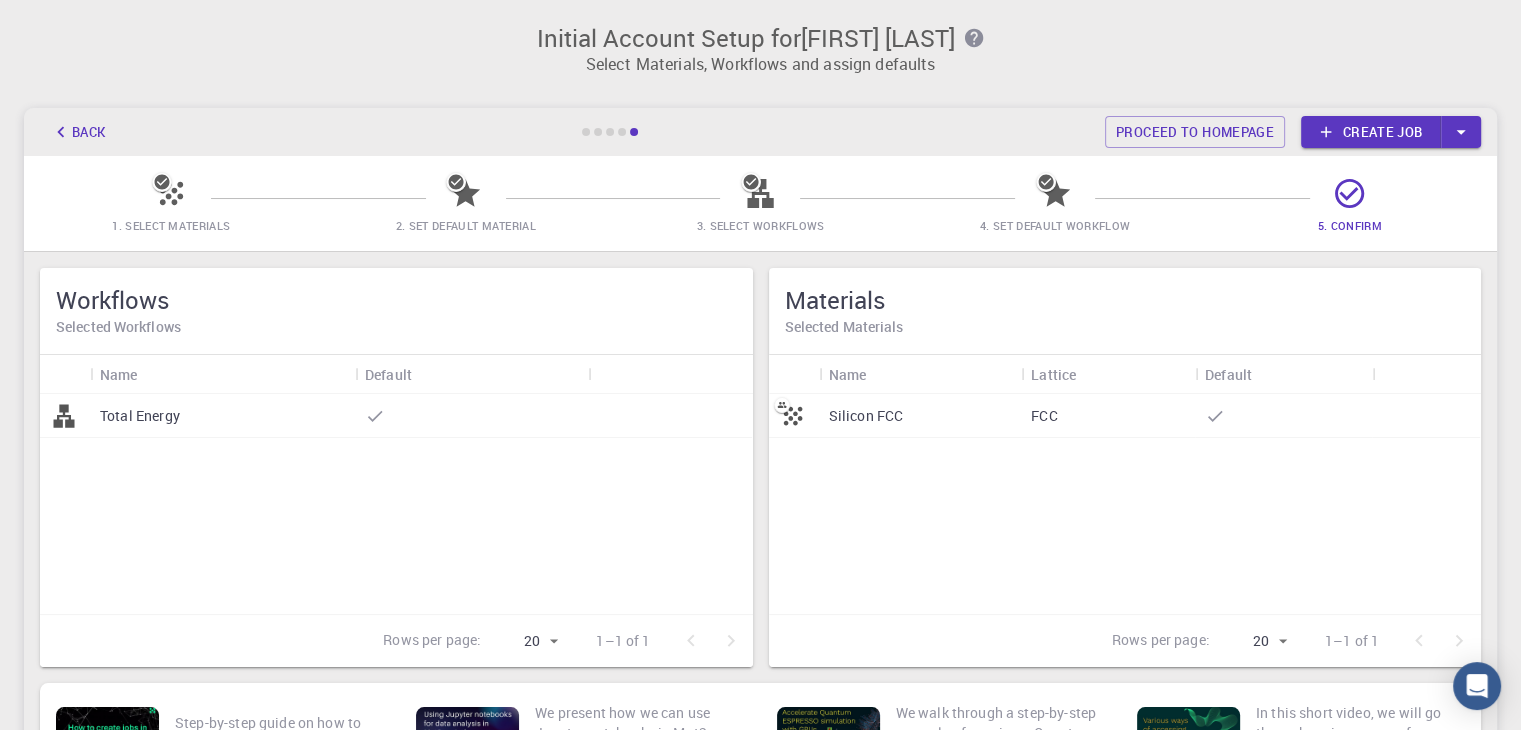 scroll, scrollTop: 20, scrollLeft: 0, axis: vertical 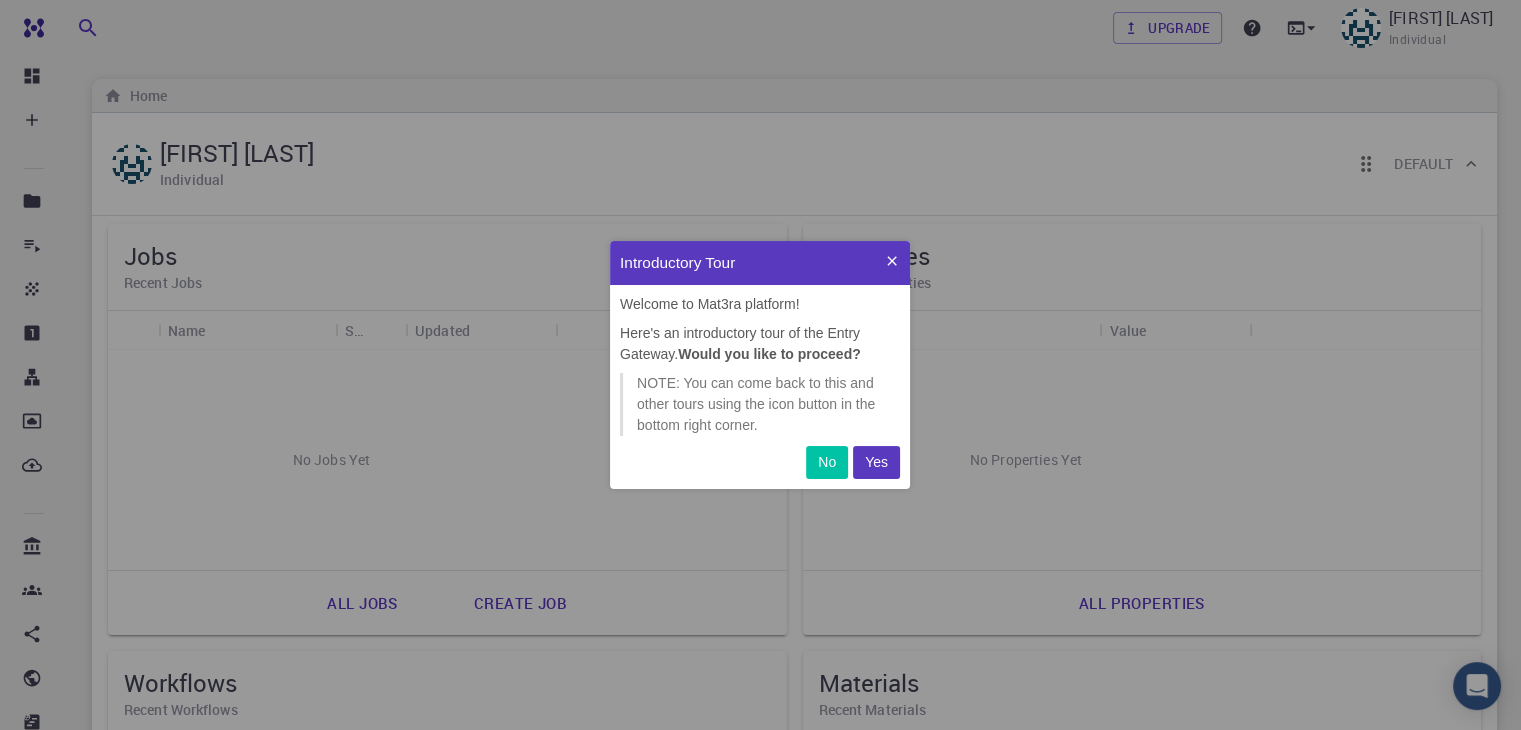click on "Yes" at bounding box center [876, 462] 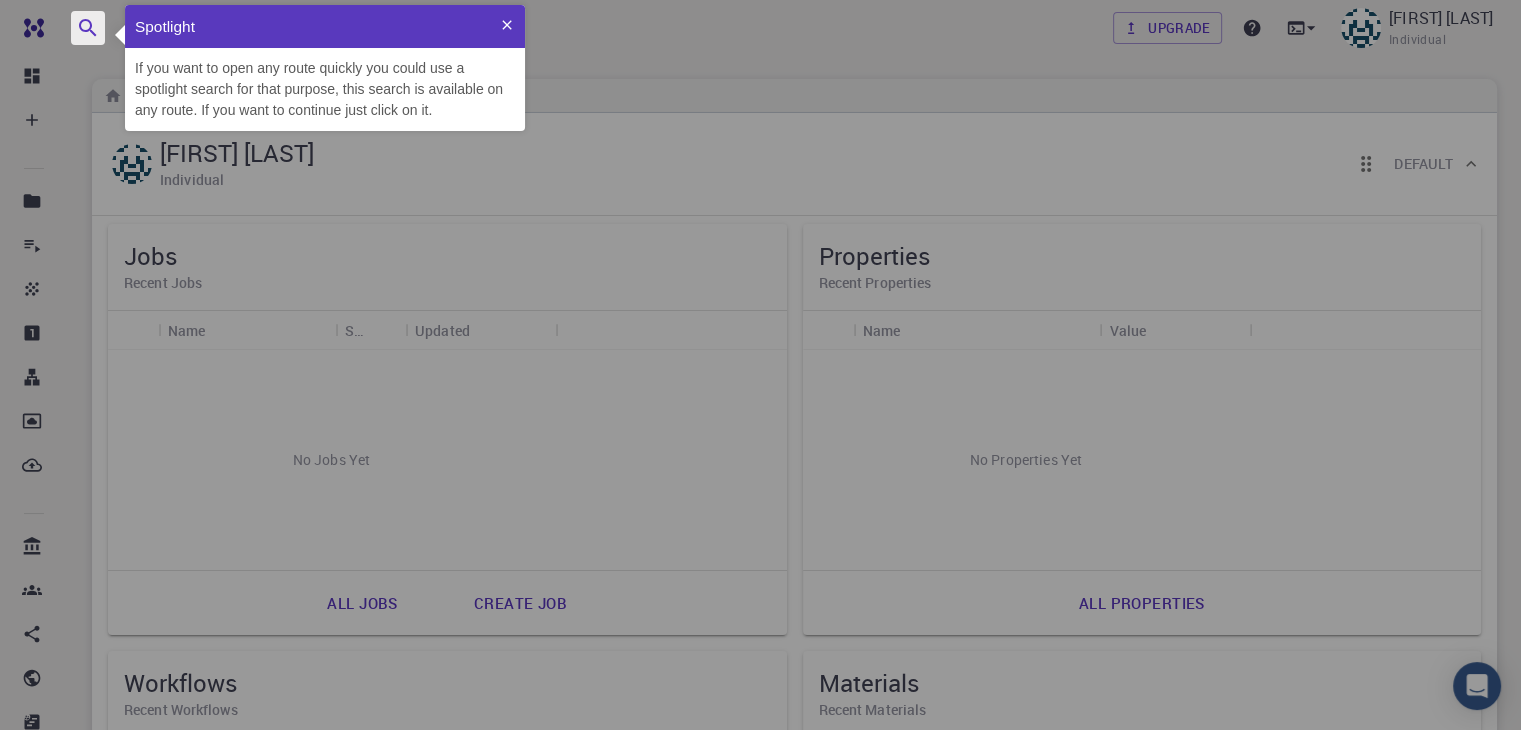 scroll, scrollTop: 0, scrollLeft: 0, axis: both 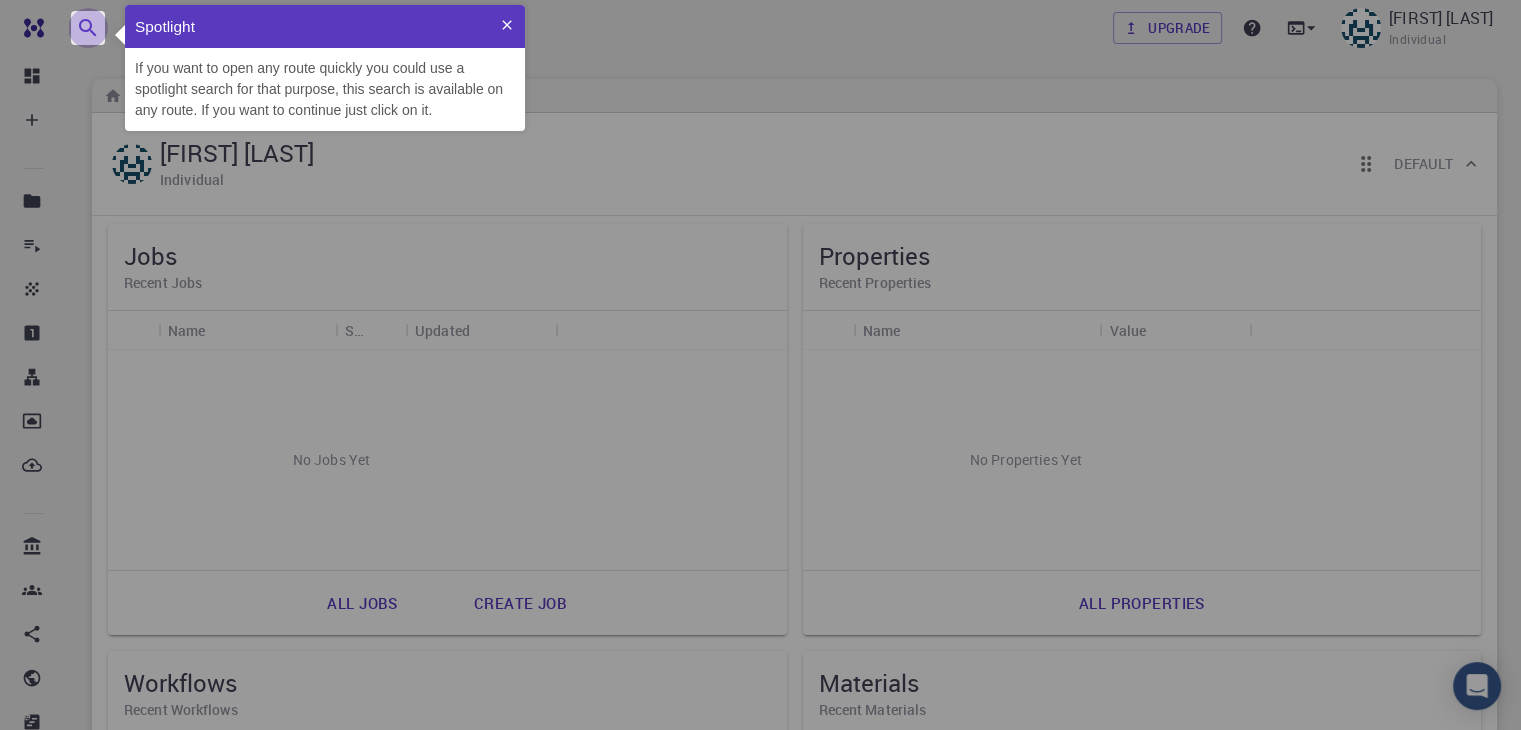 click 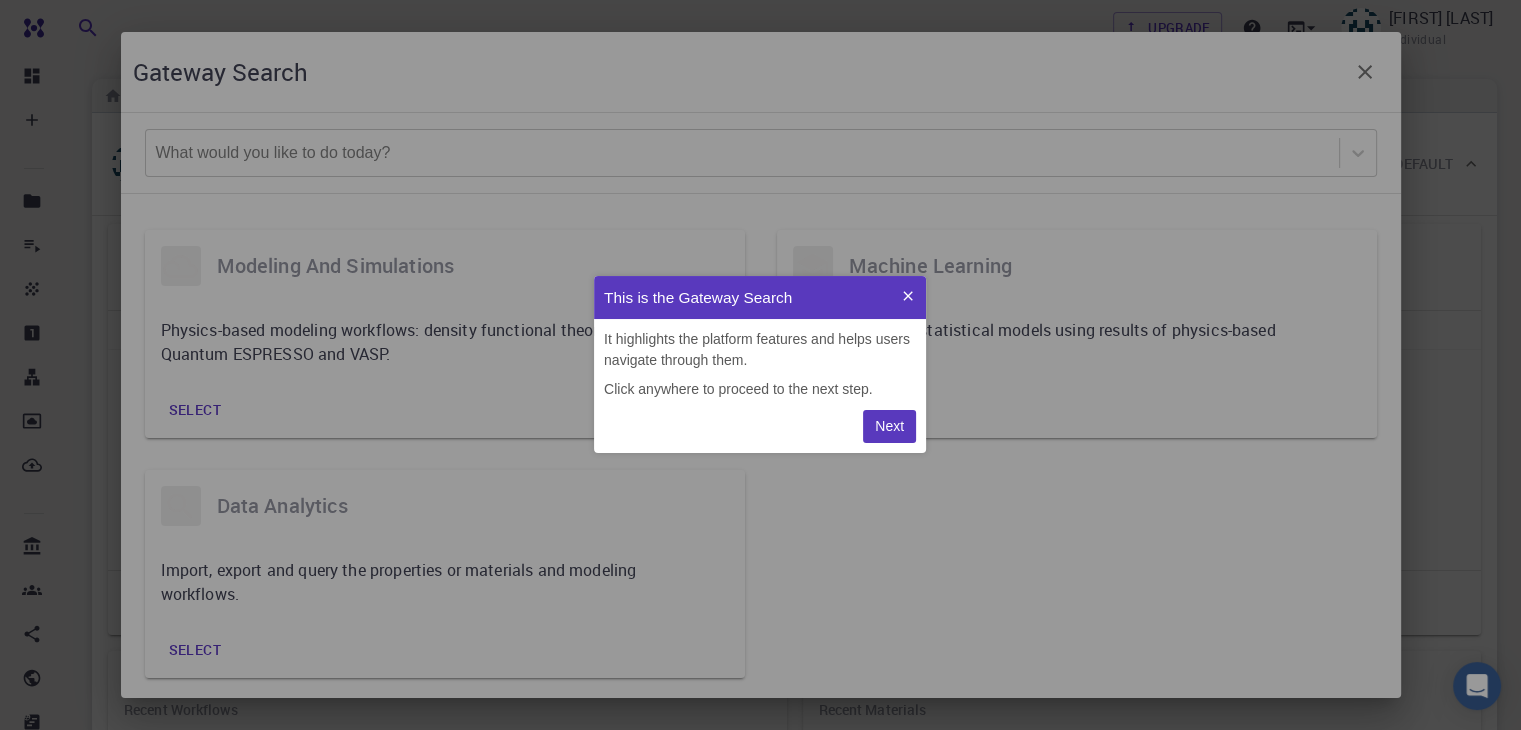 scroll, scrollTop: 0, scrollLeft: 0, axis: both 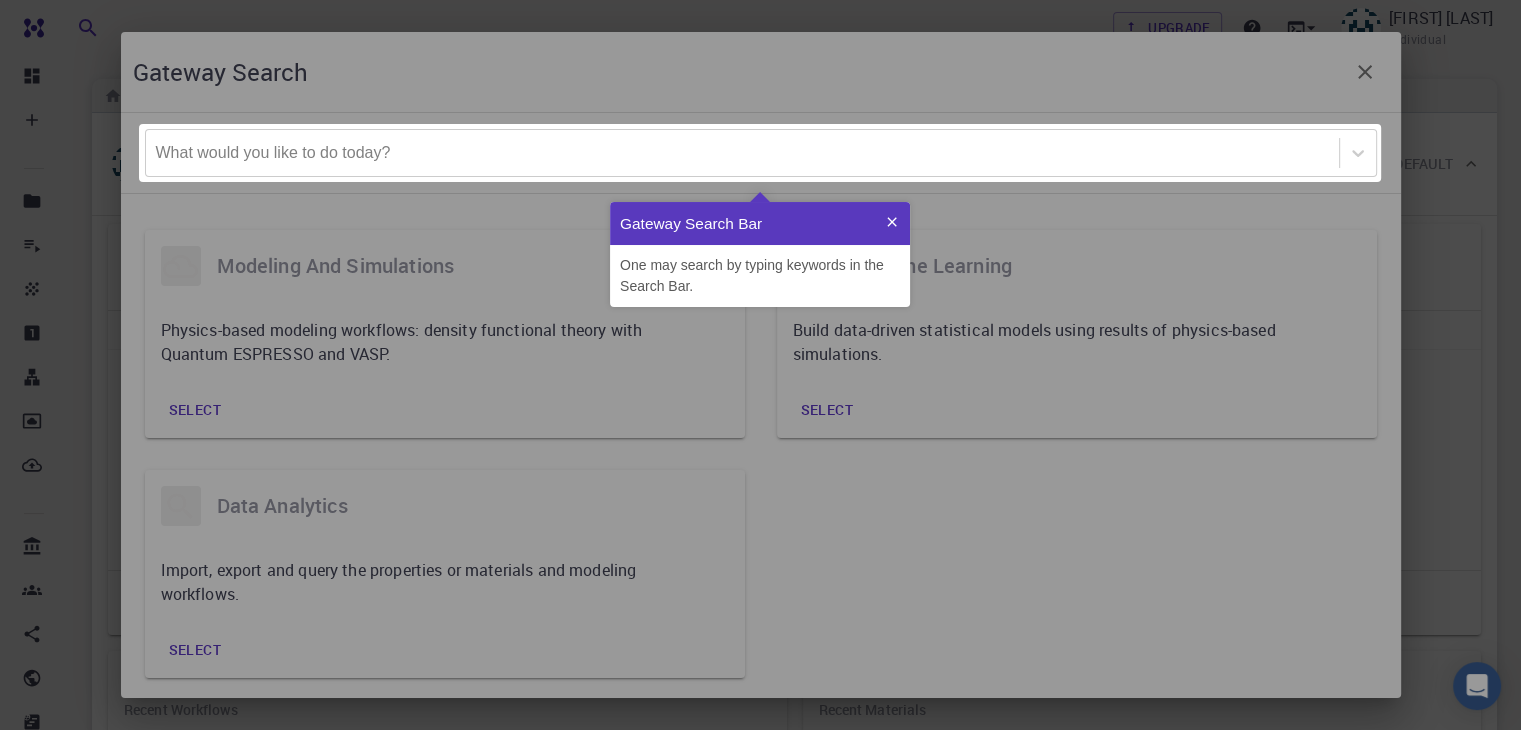 click 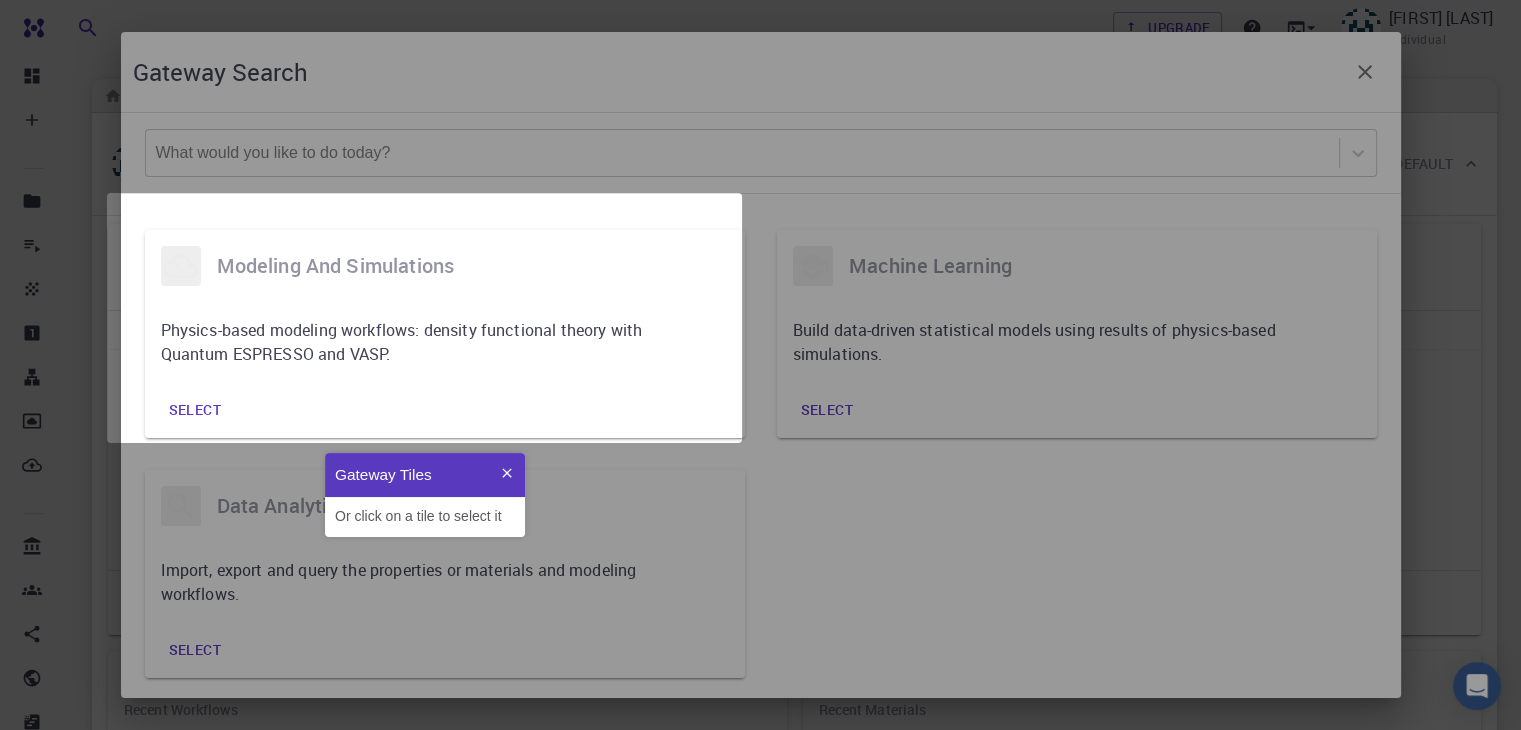 scroll, scrollTop: 0, scrollLeft: 0, axis: both 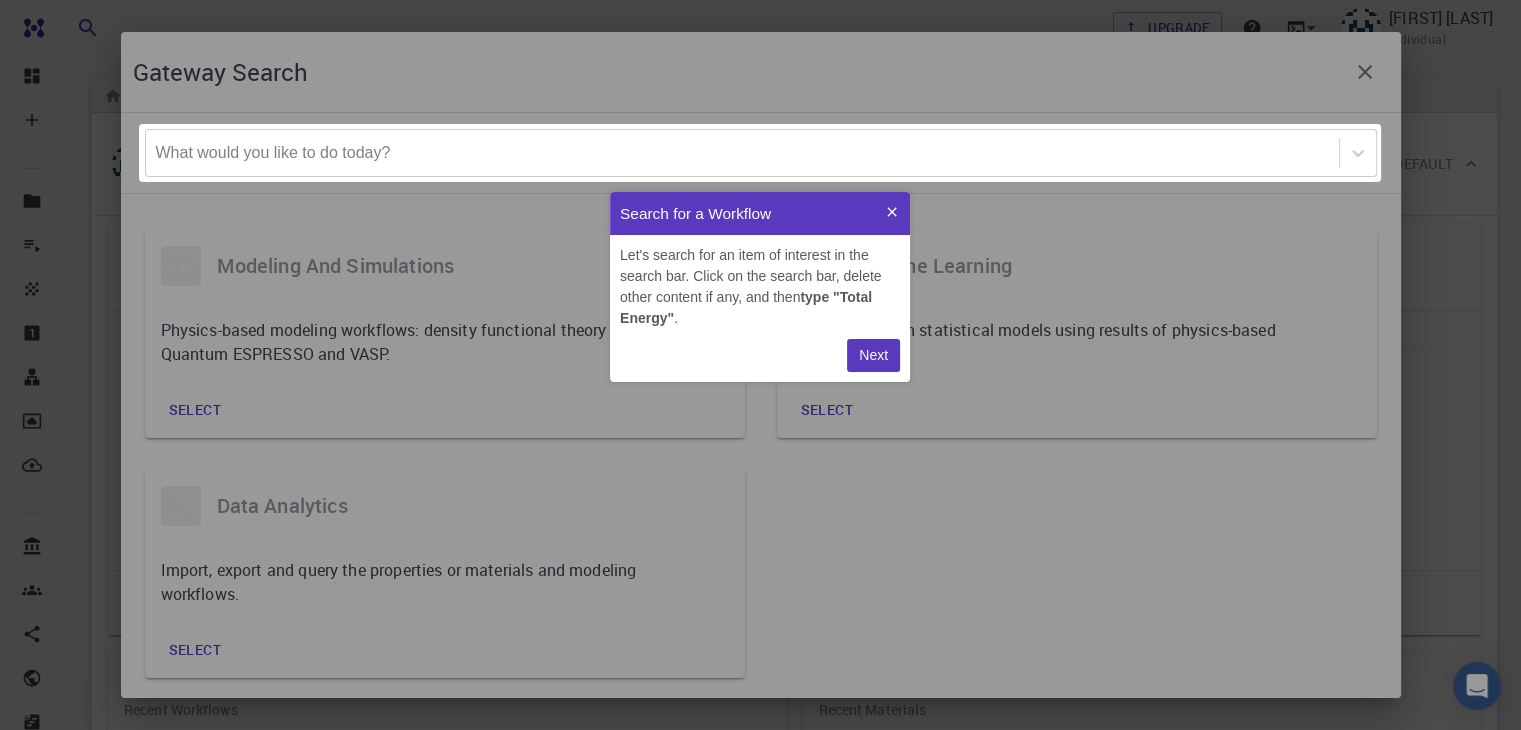 click on "Next" at bounding box center (873, 355) 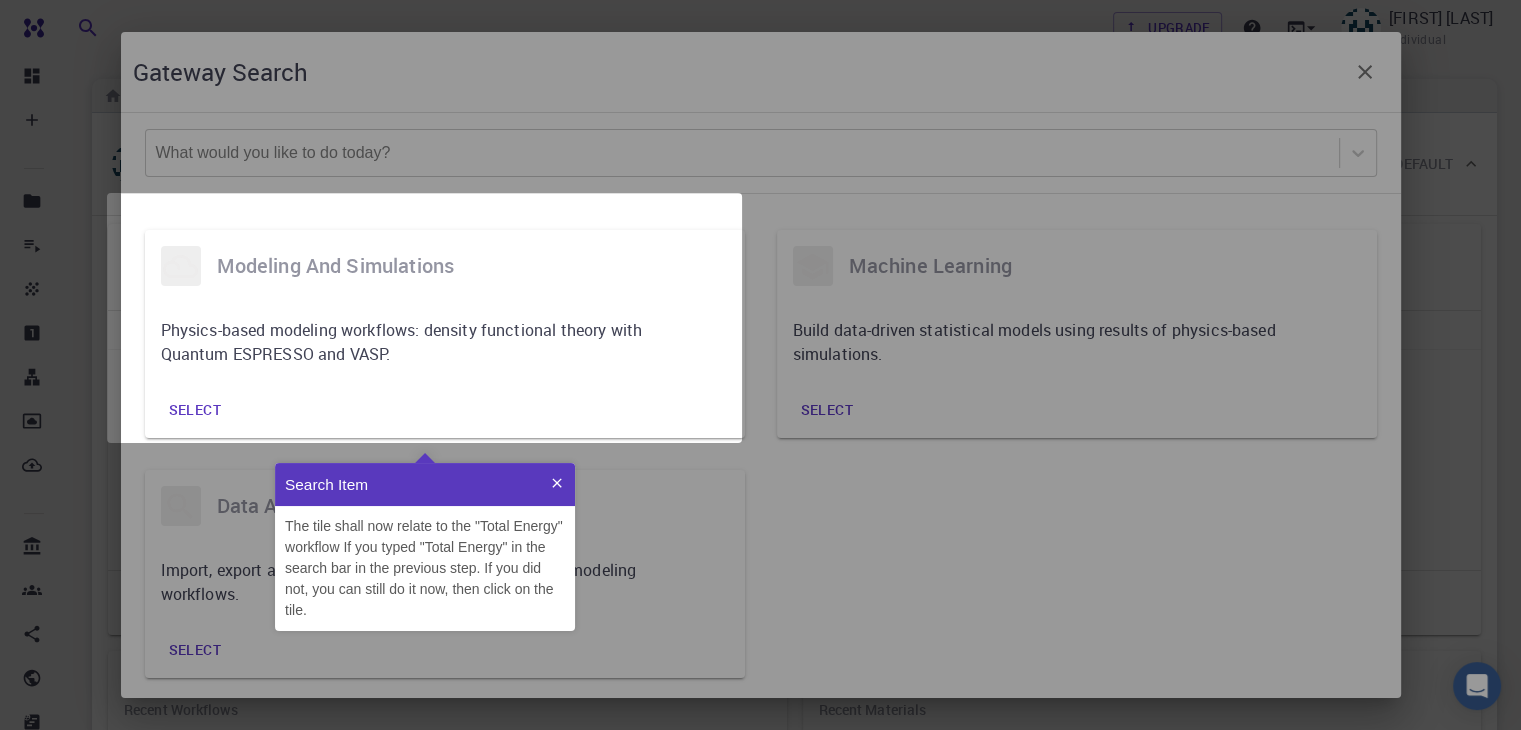 scroll, scrollTop: 0, scrollLeft: 0, axis: both 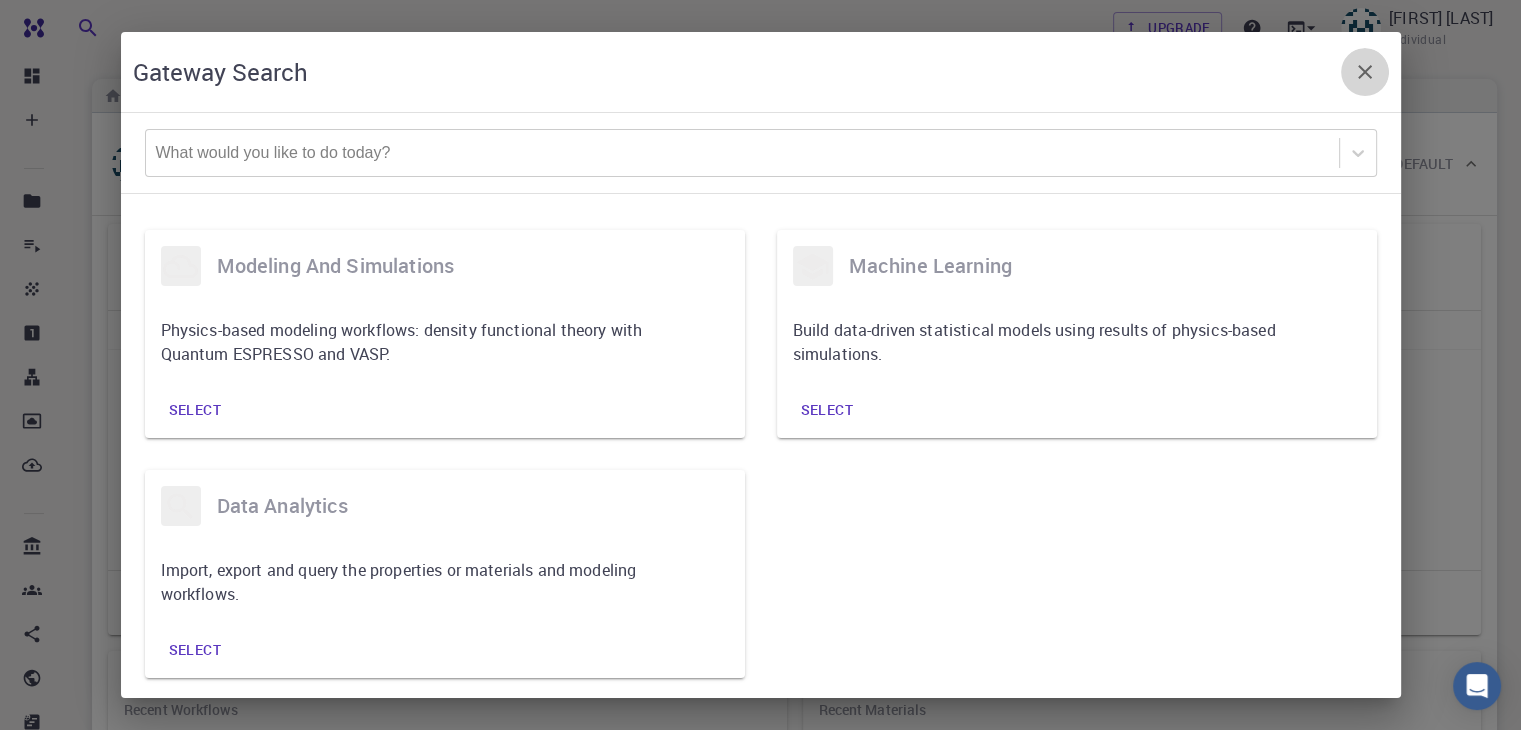 click 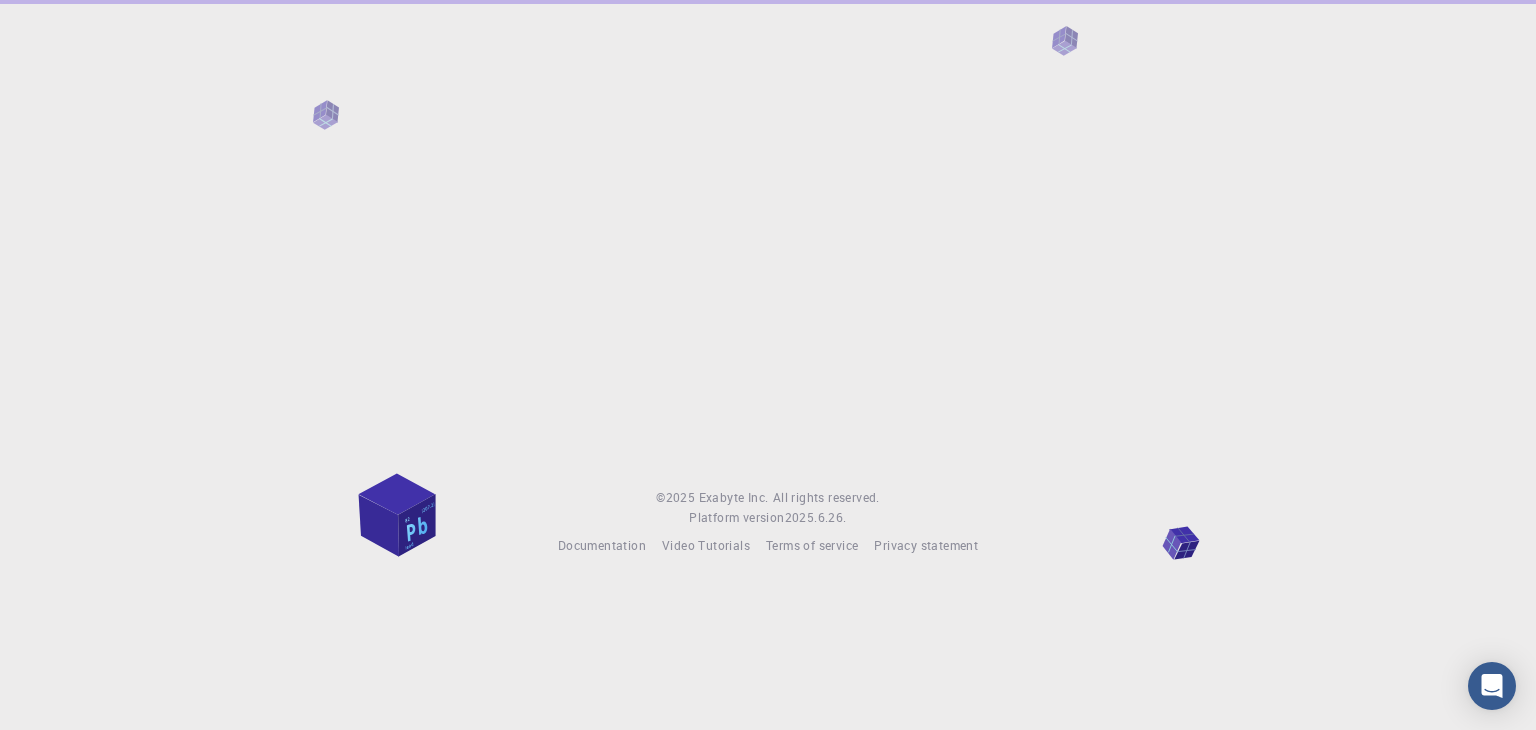 scroll, scrollTop: 0, scrollLeft: 0, axis: both 